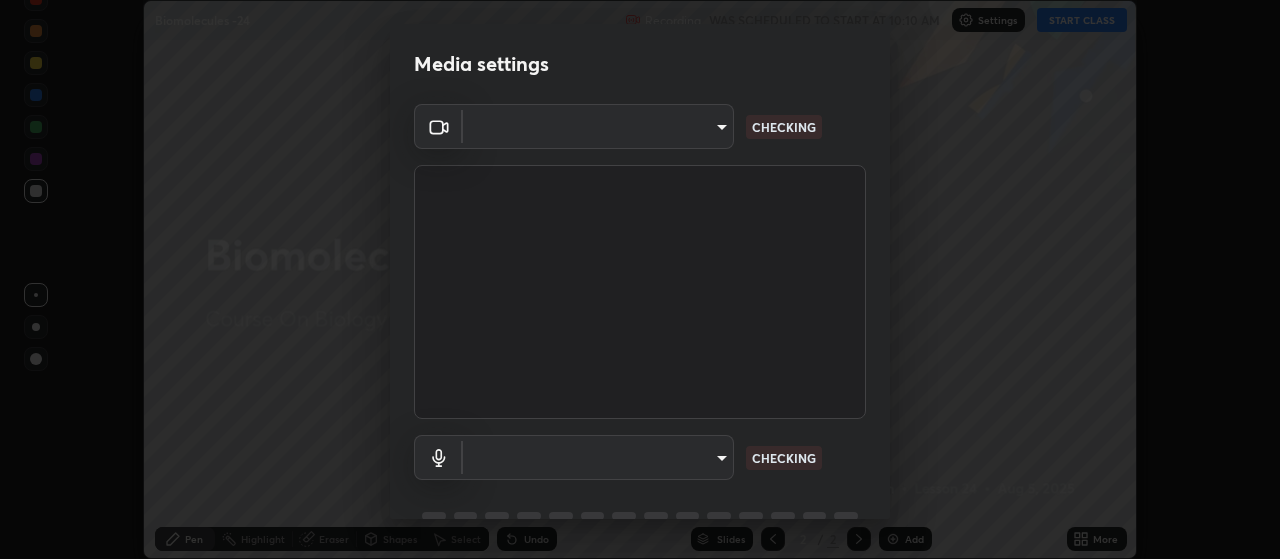 scroll, scrollTop: 0, scrollLeft: 0, axis: both 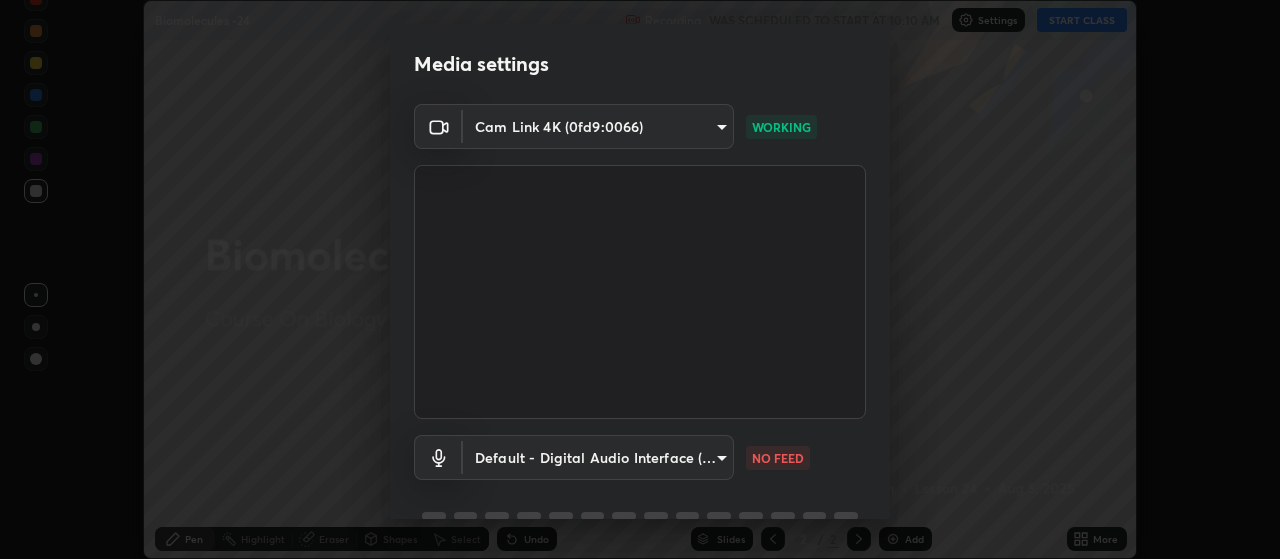 click on "Erase all Biomolecules -24 Recording WAS SCHEDULED TO START AT  10:10 AM Settings START CLASS Setting up your live class Biomolecules -24 • L24 of Course On Biology for NEET Conquer 1 2027 [FIRST] [LAST] Pen Highlight Eraser Shapes Select Undo Slides 2 / 2 Add More No doubts shared Encourage your learners to ask a doubt for better clarity Report an issue Reason for reporting Buffering Chat not working Audio - Video sync issue Educator video quality low ​ Attach an image Report [DEVICE] (11- [DEVICE]) default NO FEED 1 / 5 Next" at bounding box center (640, 279) 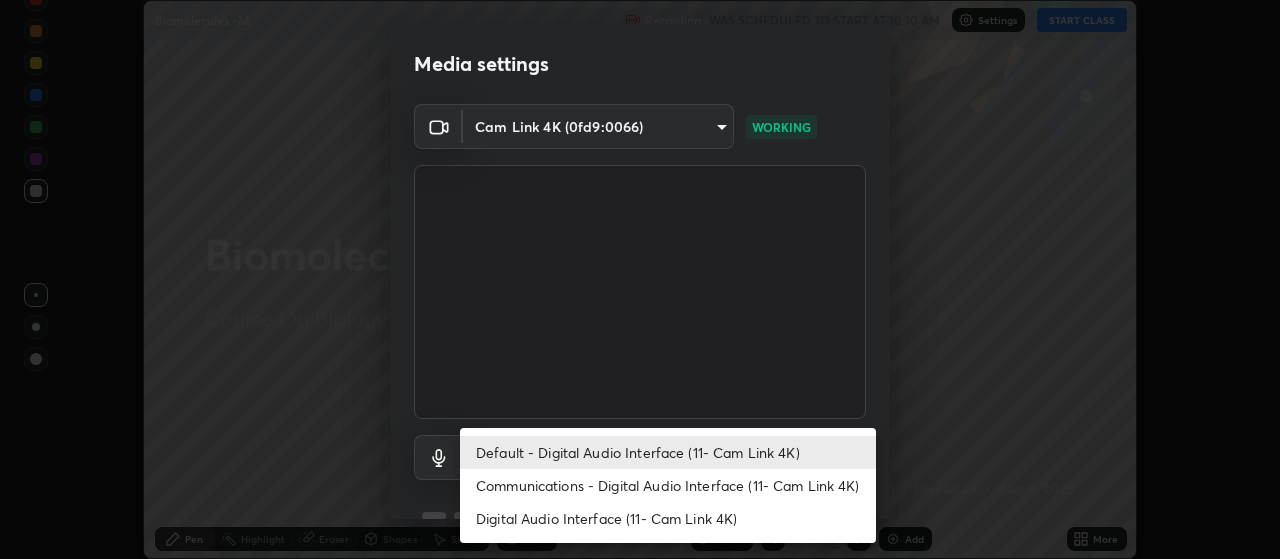 click on "Communications - Digital Audio Interface (11- Cam Link 4K)" at bounding box center [668, 485] 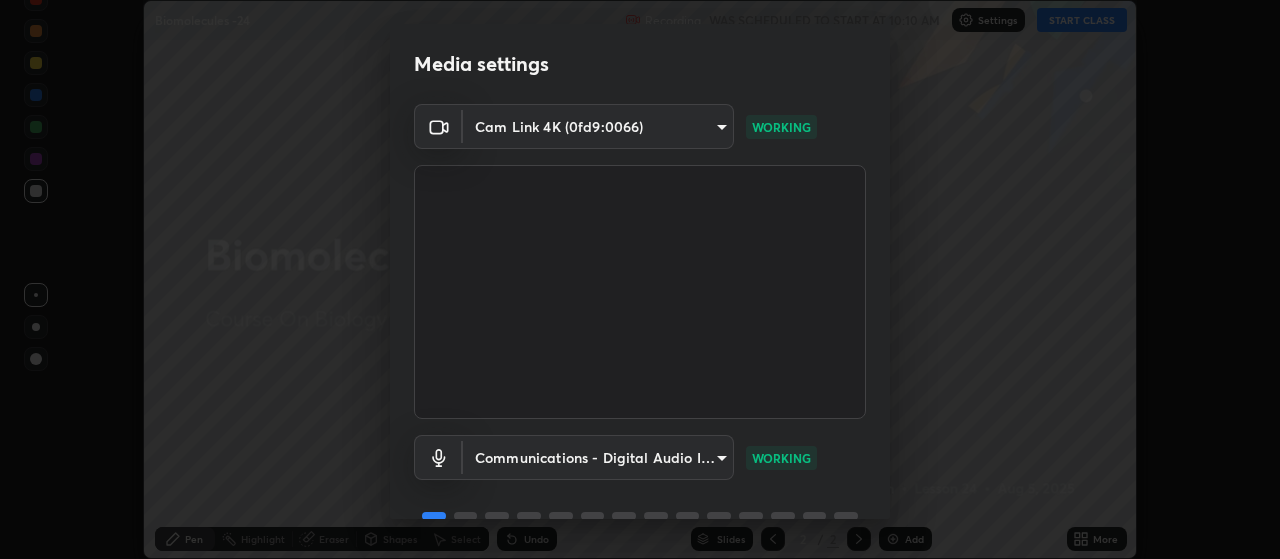 scroll, scrollTop: 97, scrollLeft: 0, axis: vertical 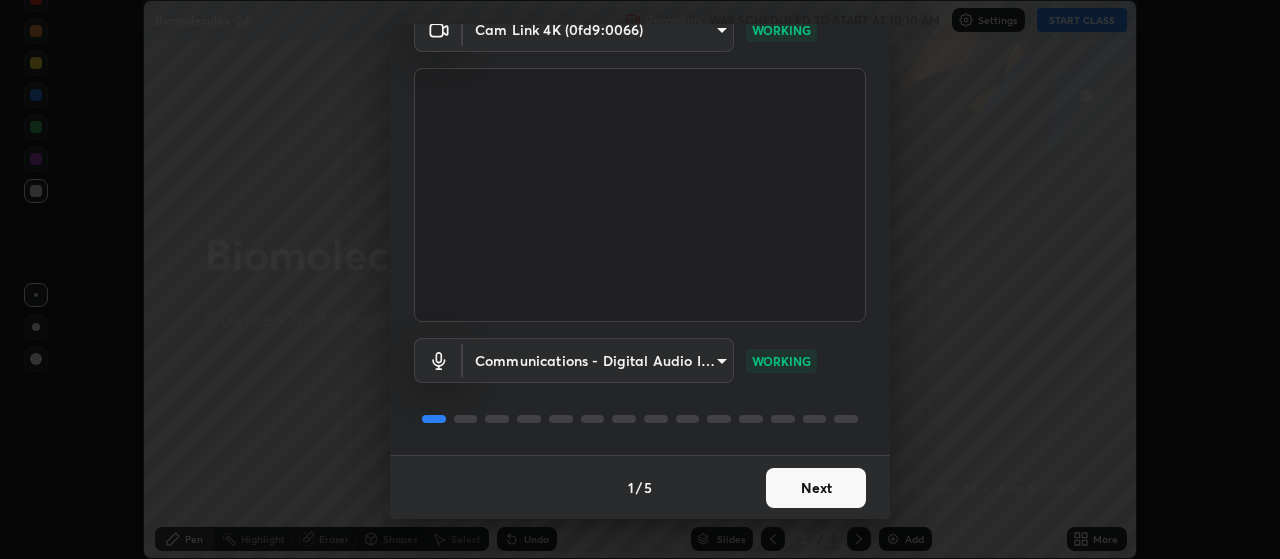 click on "Next" at bounding box center [816, 488] 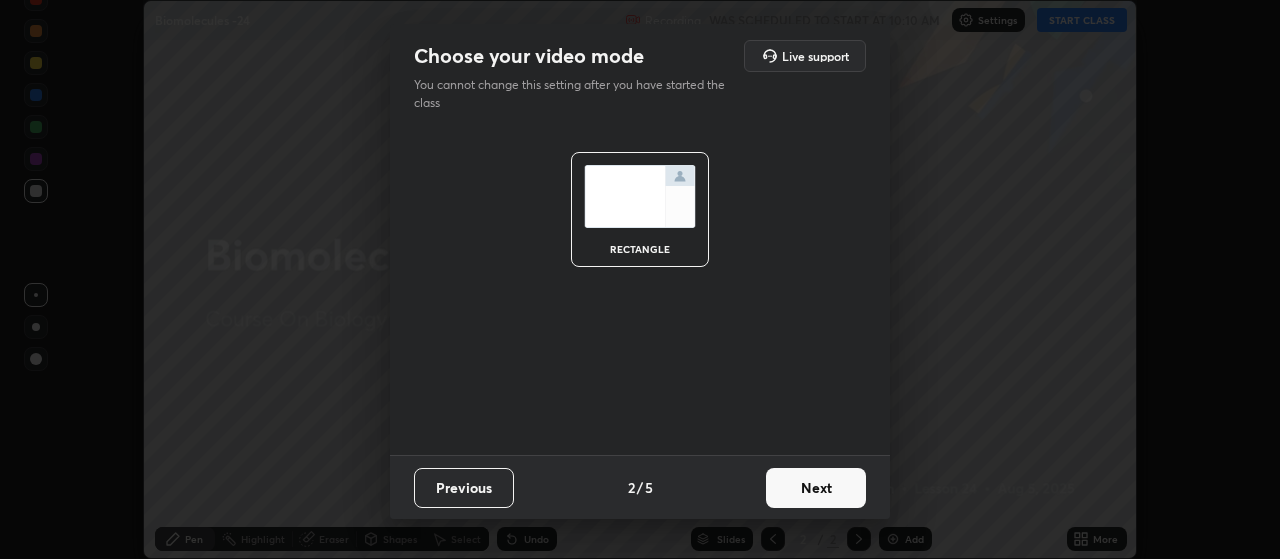 scroll, scrollTop: 0, scrollLeft: 0, axis: both 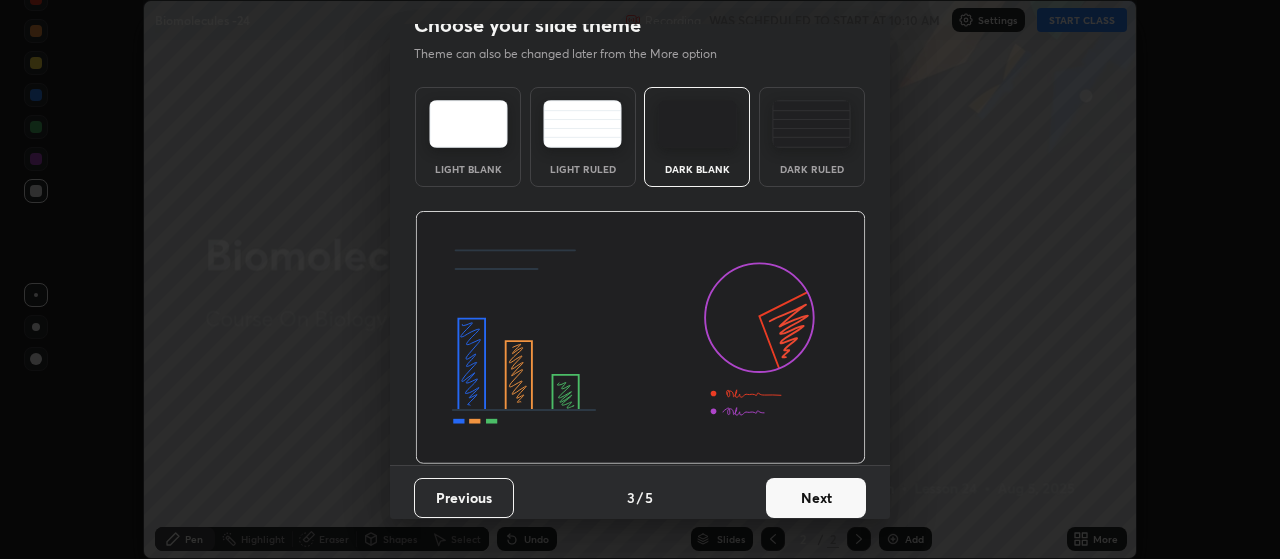 click on "Next" at bounding box center (816, 498) 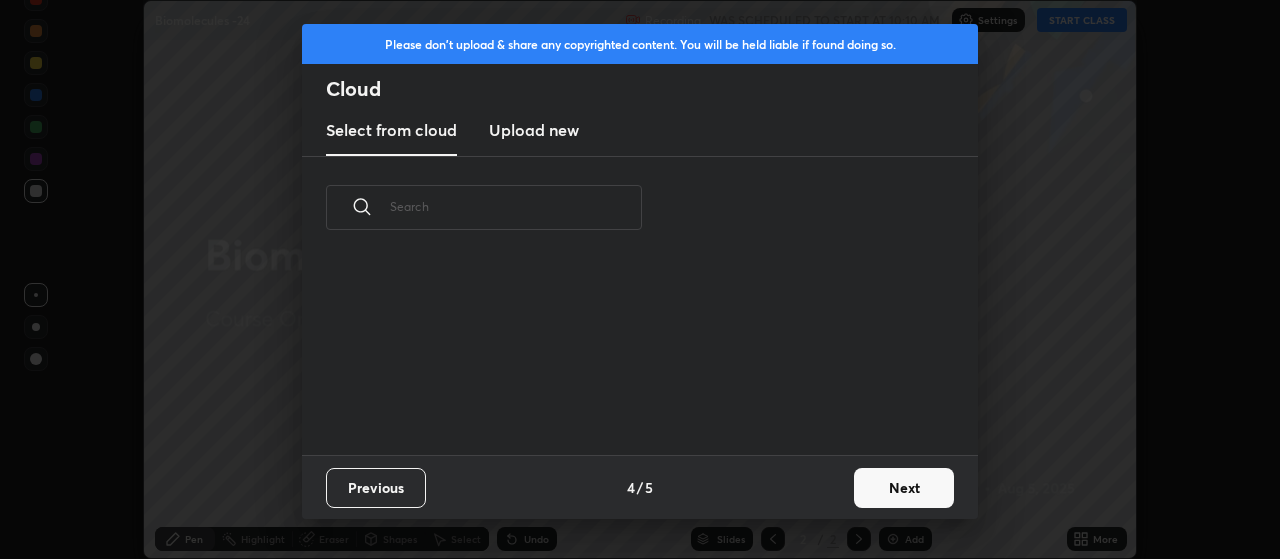scroll, scrollTop: 0, scrollLeft: 0, axis: both 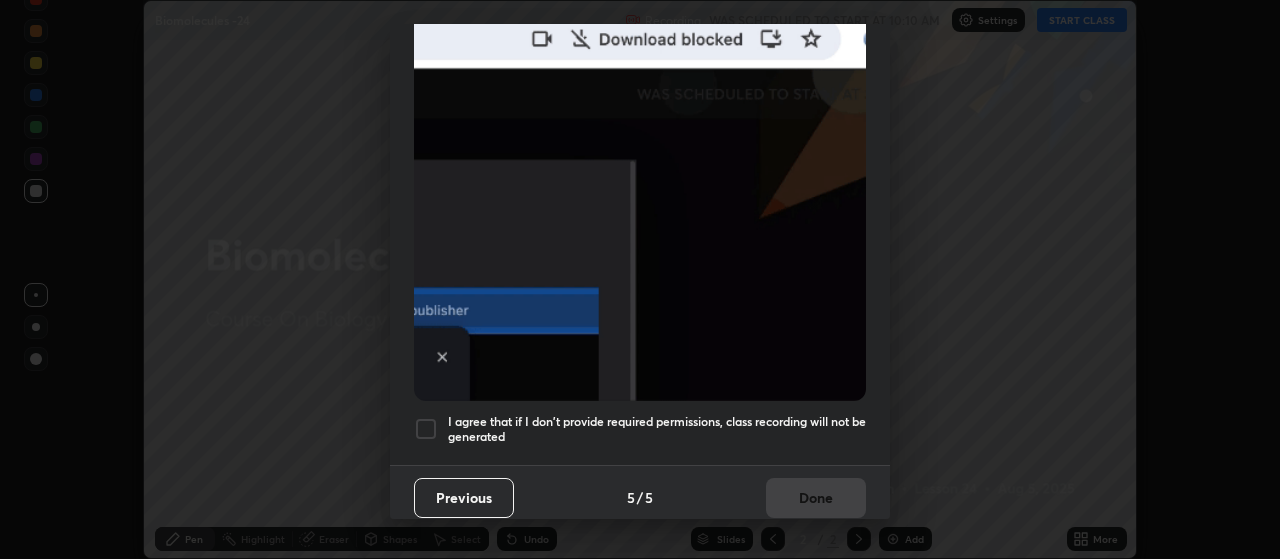 click at bounding box center [426, 429] 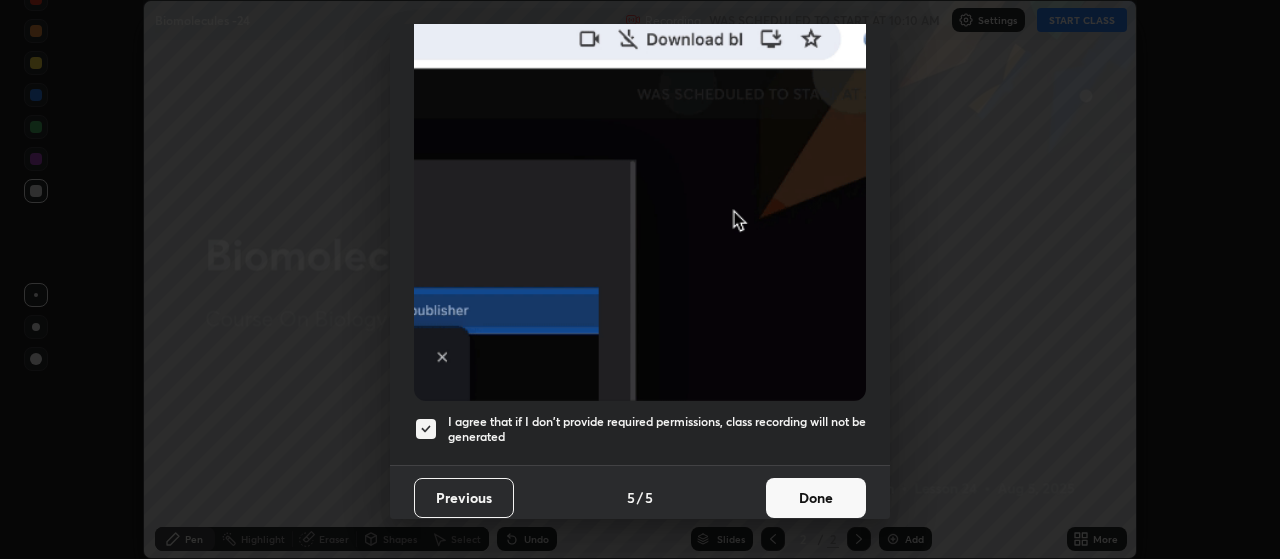 click on "Done" at bounding box center [816, 498] 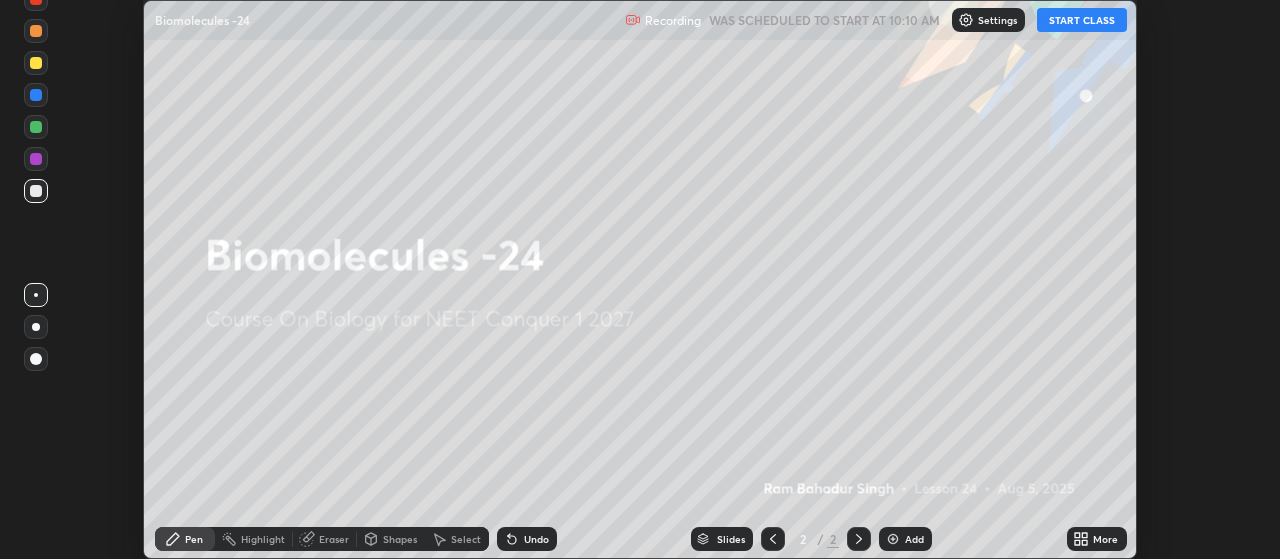 click on "START CLASS" at bounding box center (1082, 20) 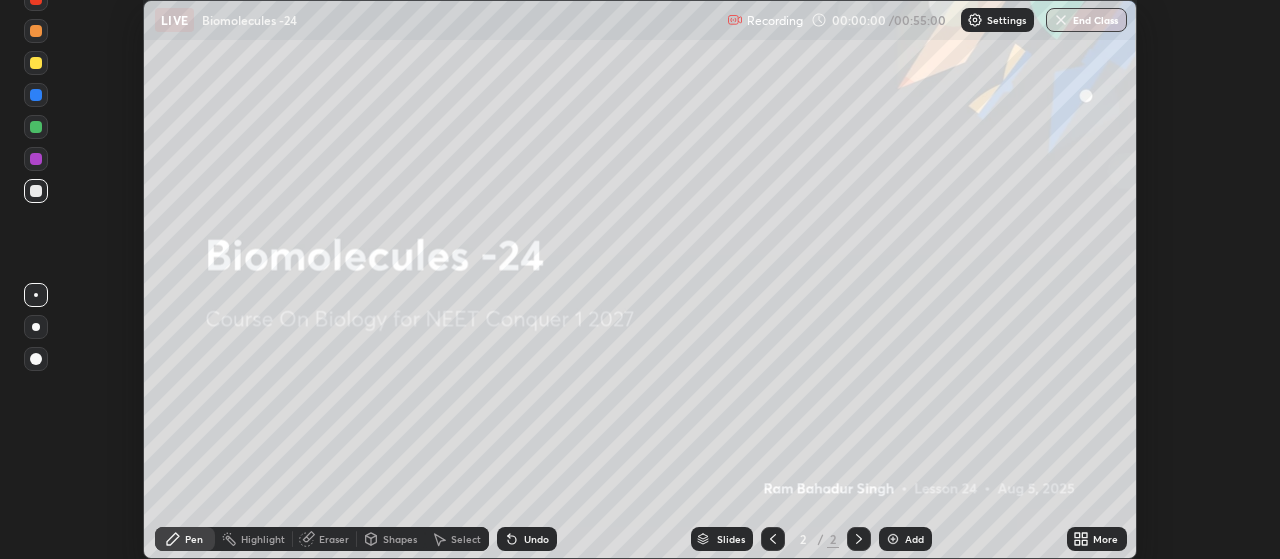 click 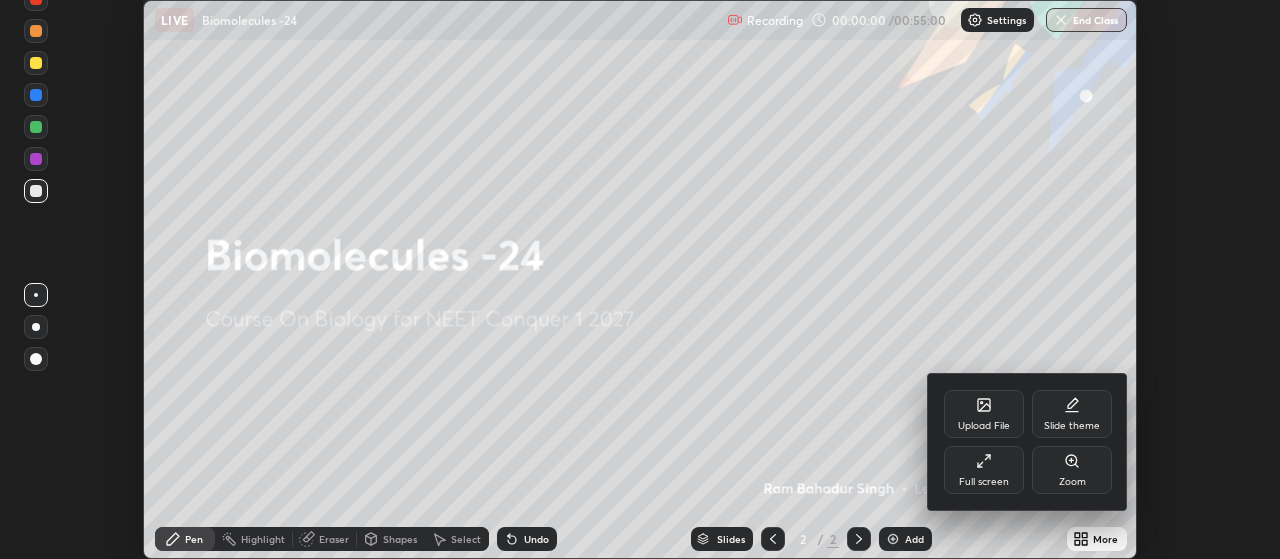 click 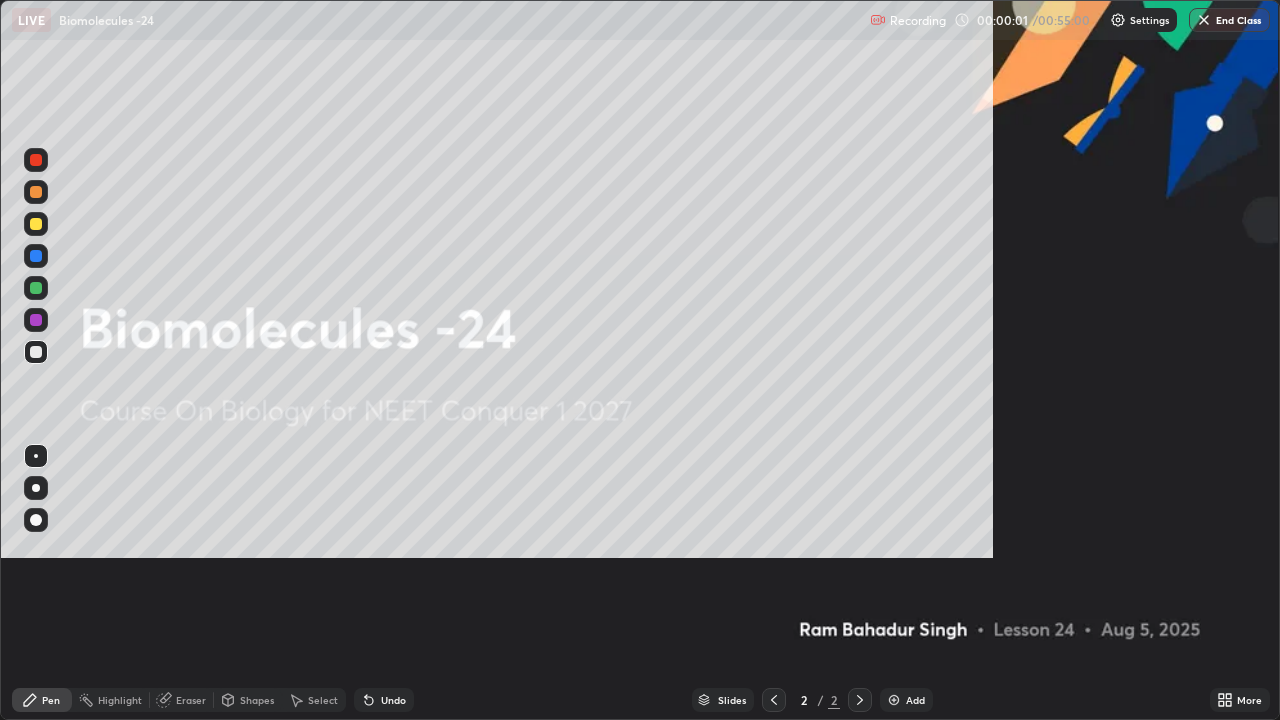scroll, scrollTop: 99280, scrollLeft: 98720, axis: both 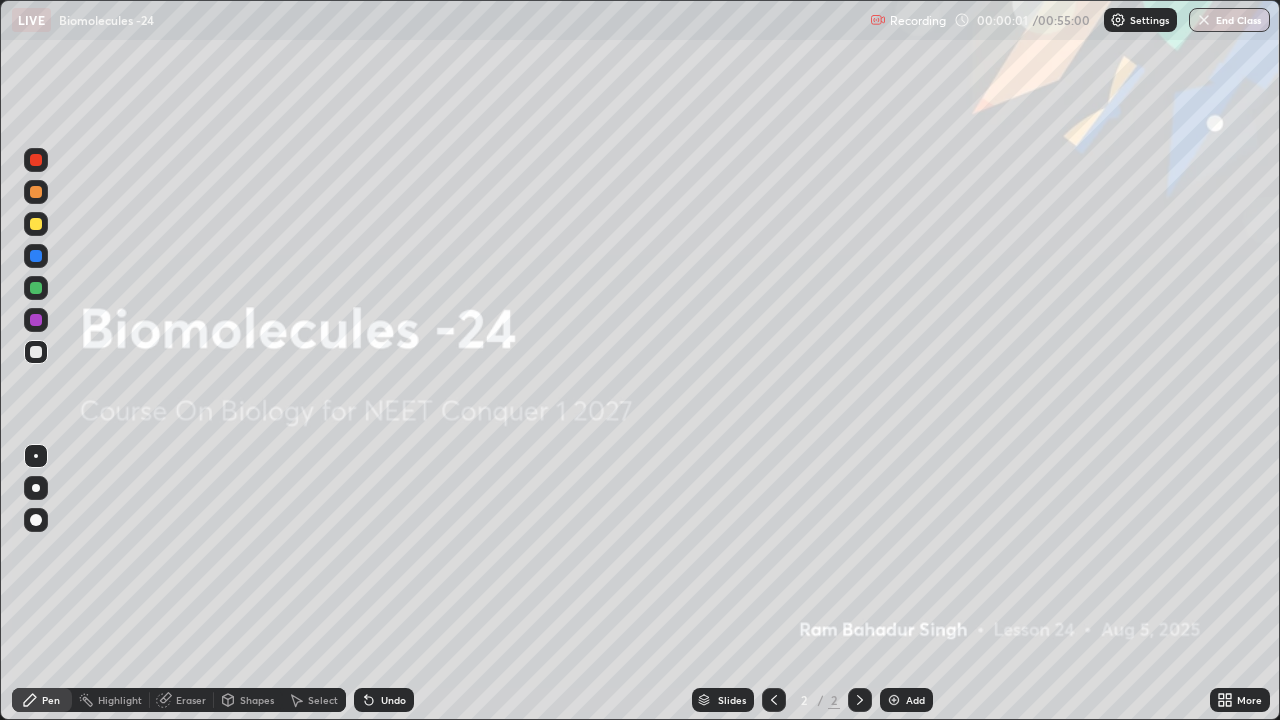 click on "Add" at bounding box center (906, 700) 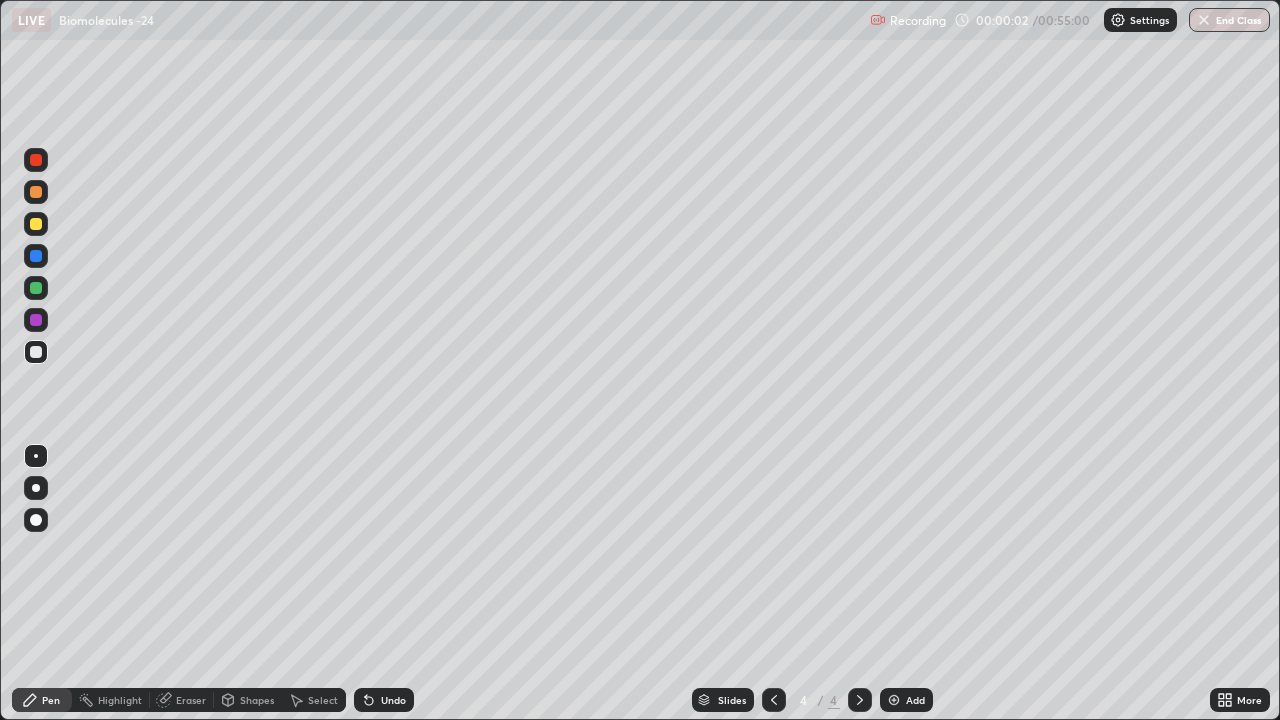 click at bounding box center [894, 700] 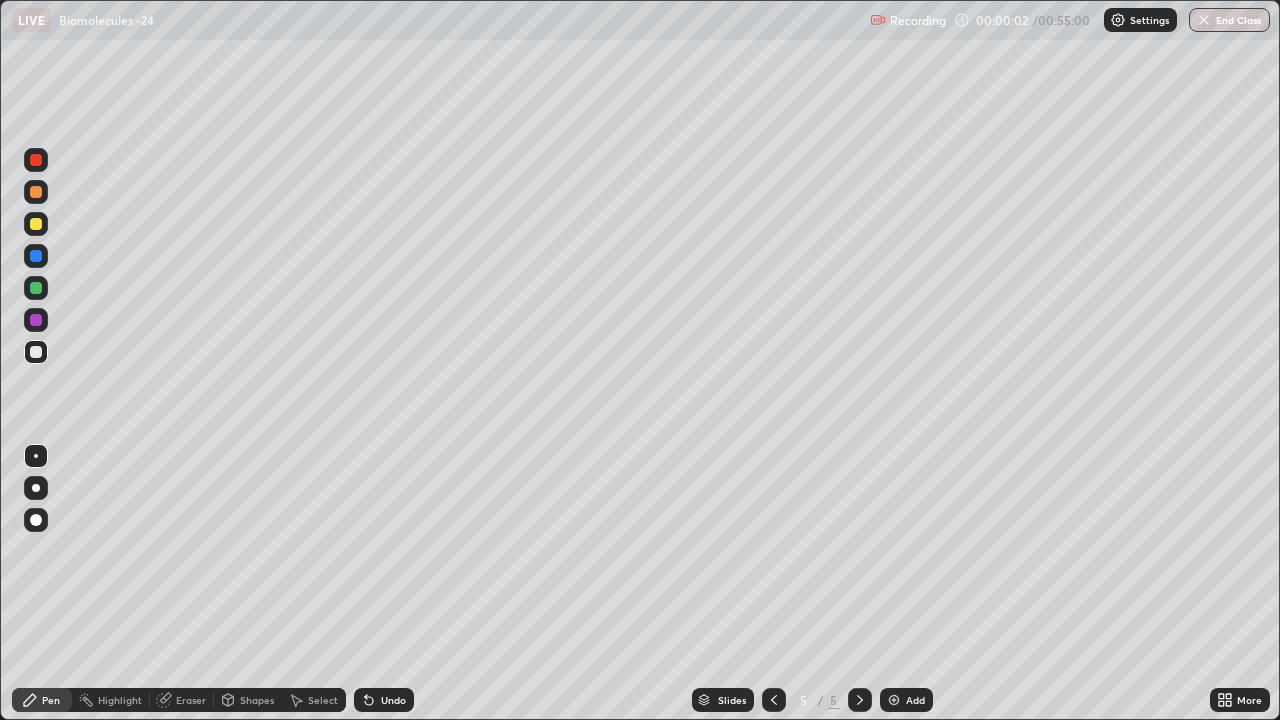 click at bounding box center (894, 700) 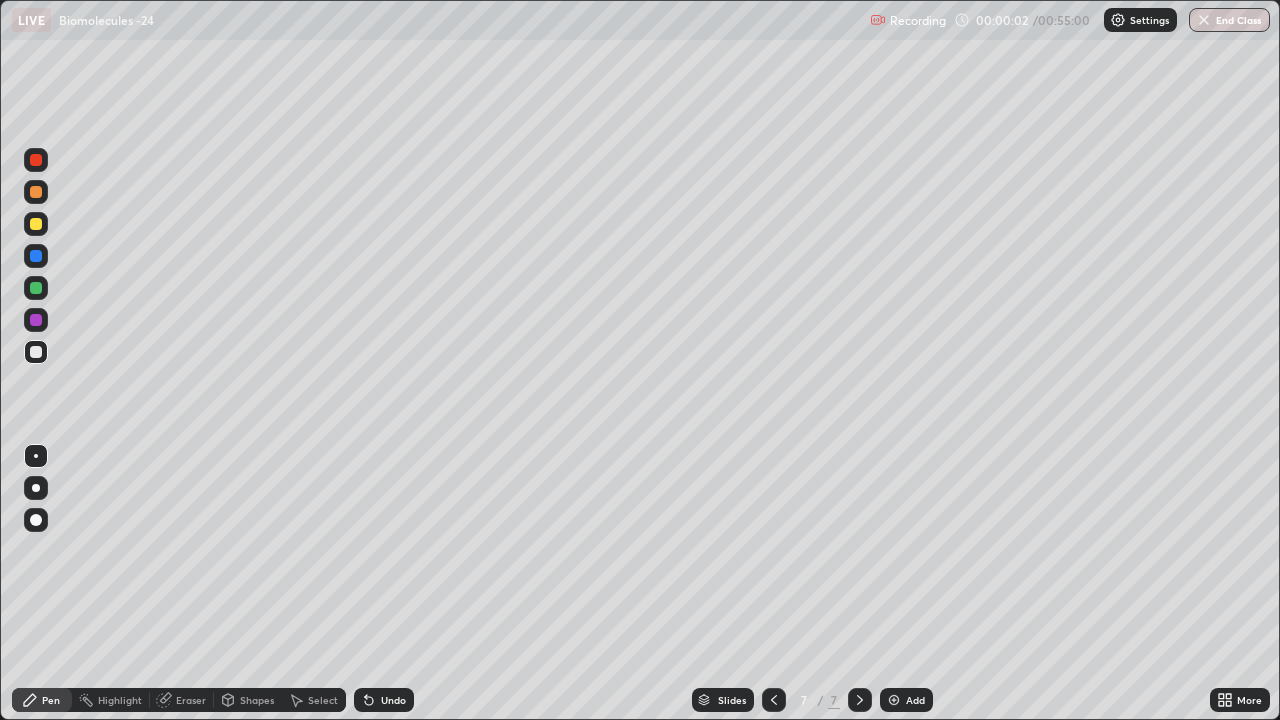 click at bounding box center [894, 700] 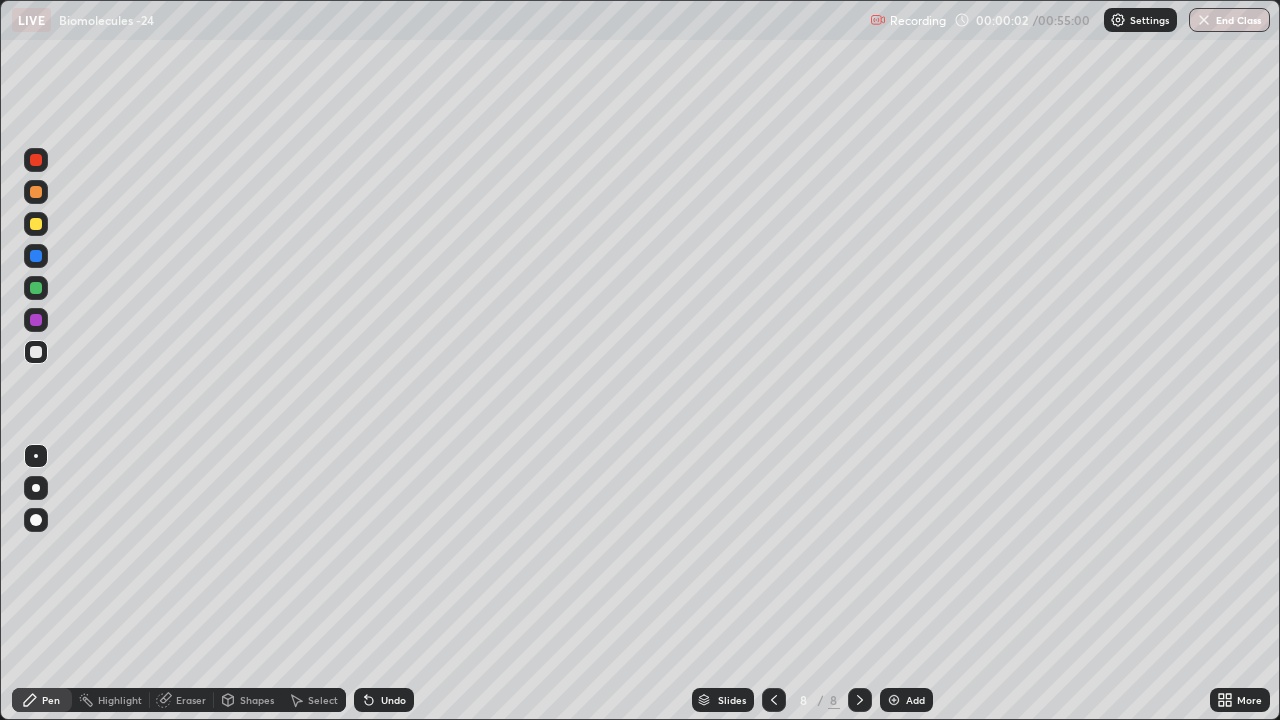 click on "Add" at bounding box center [906, 700] 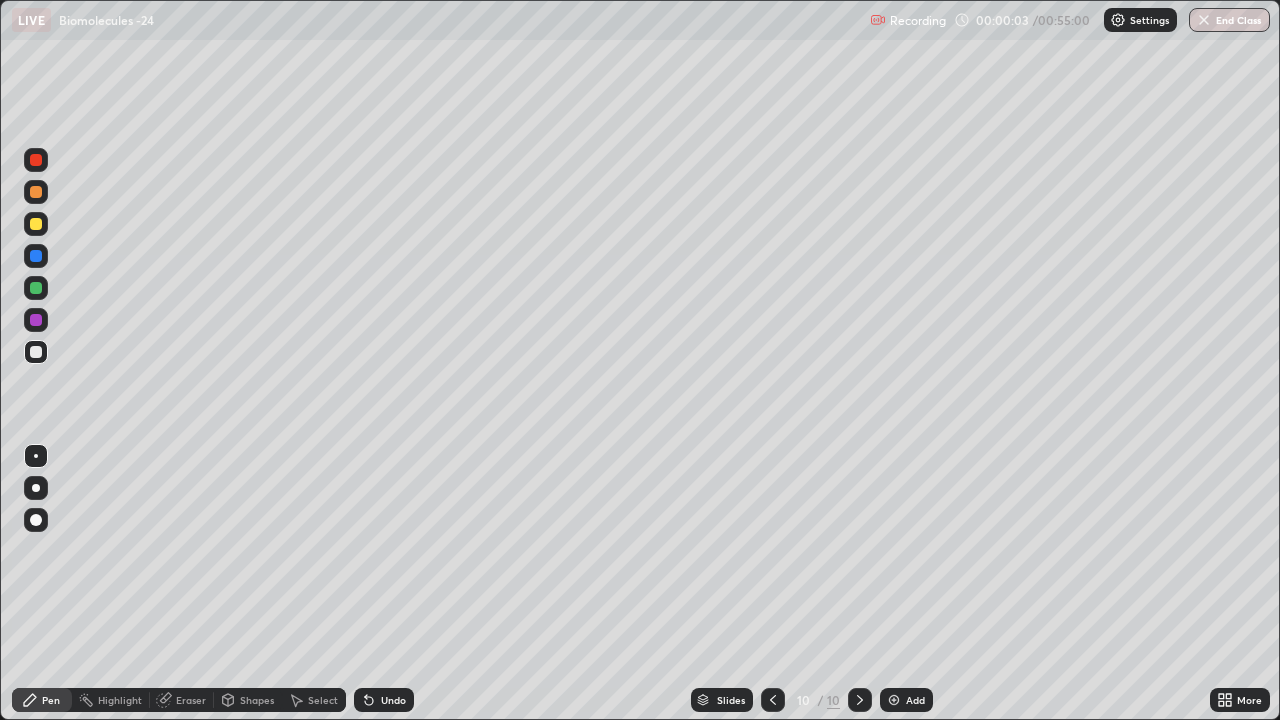click at bounding box center [894, 700] 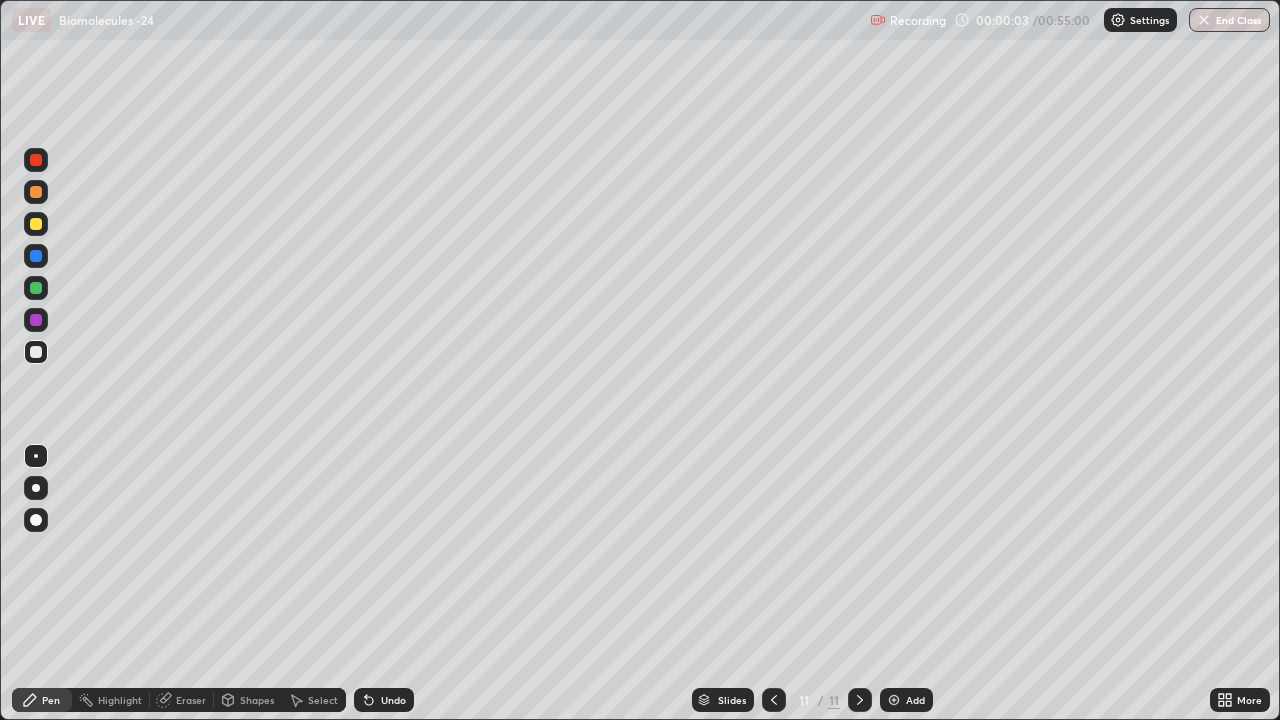 click at bounding box center [894, 700] 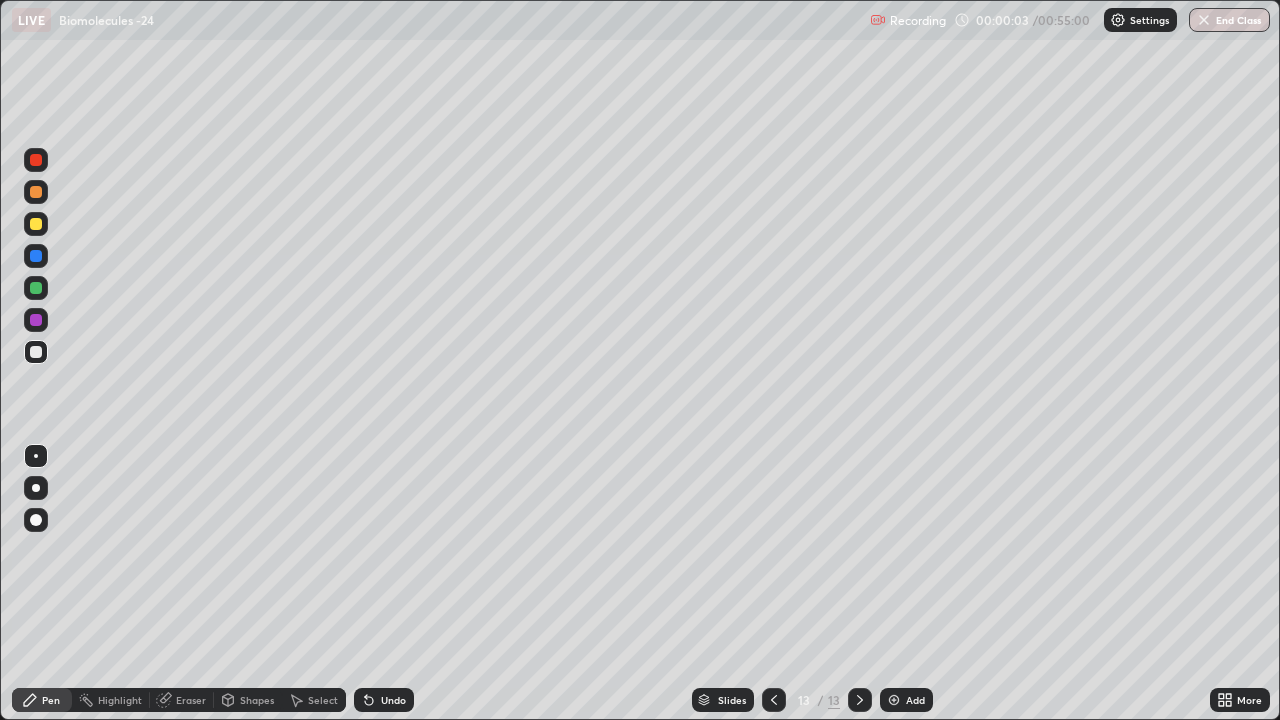 click on "Add" at bounding box center [906, 700] 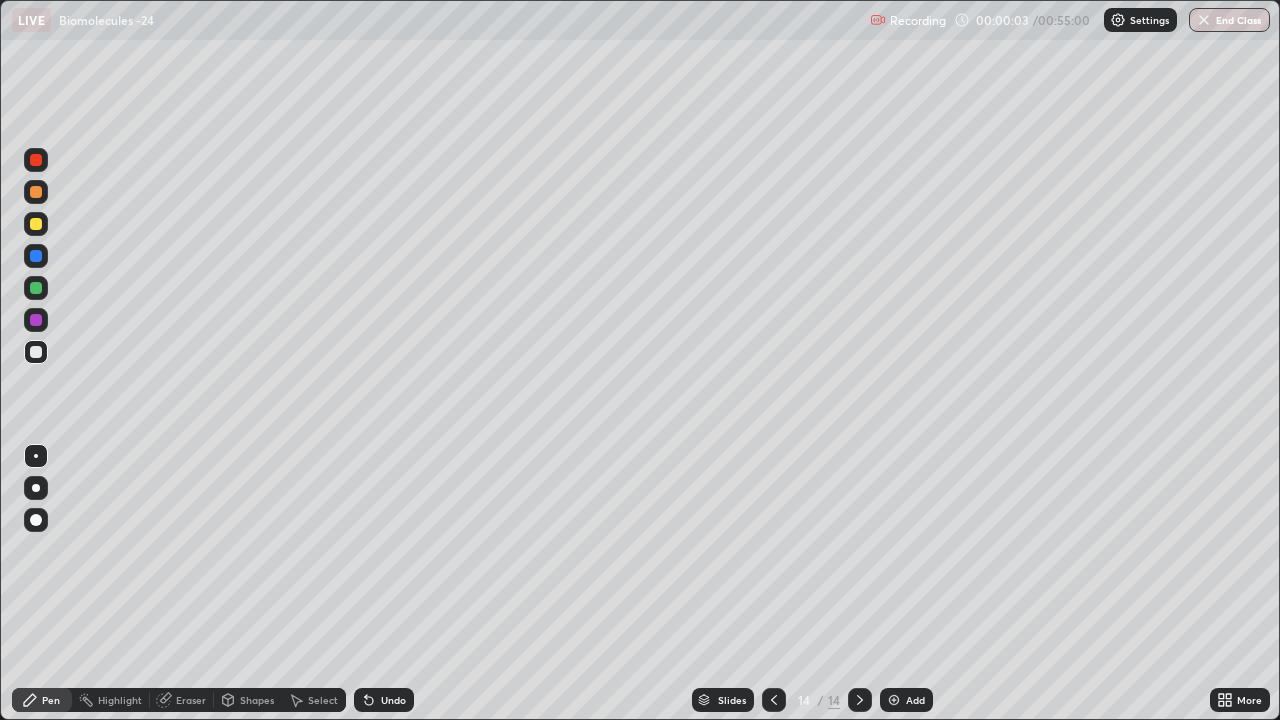 click on "Add" at bounding box center [906, 700] 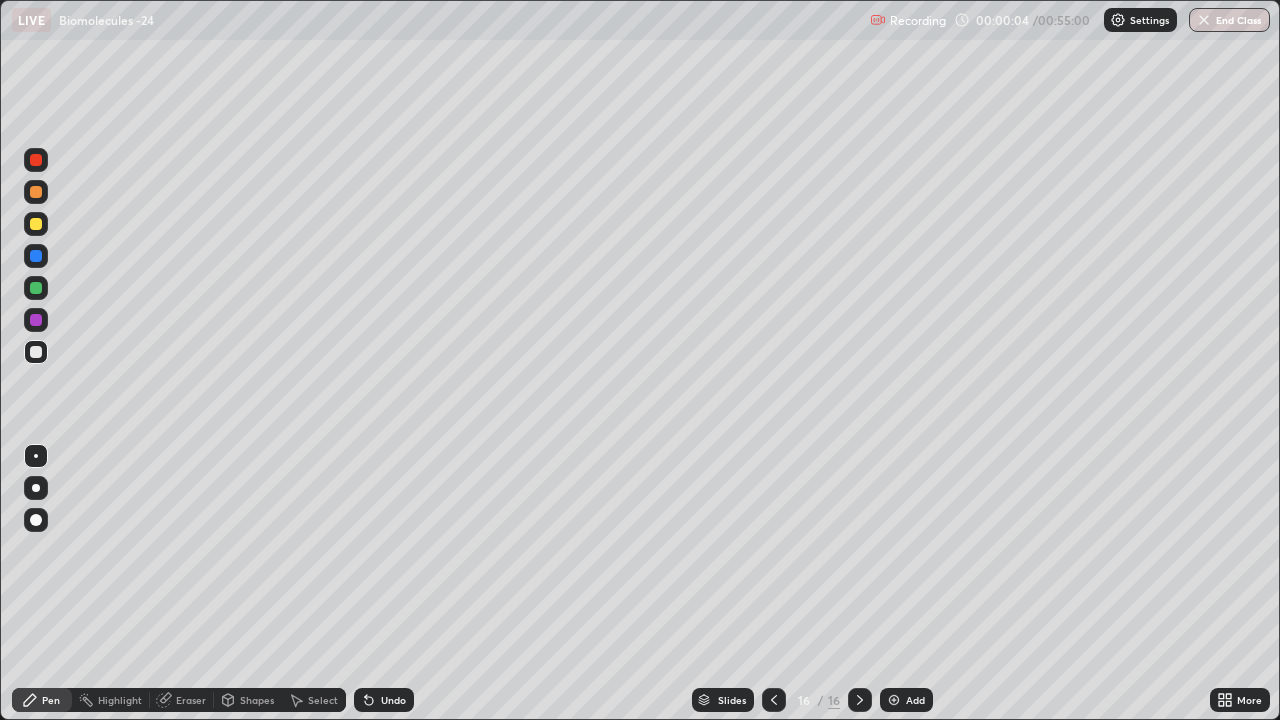 click 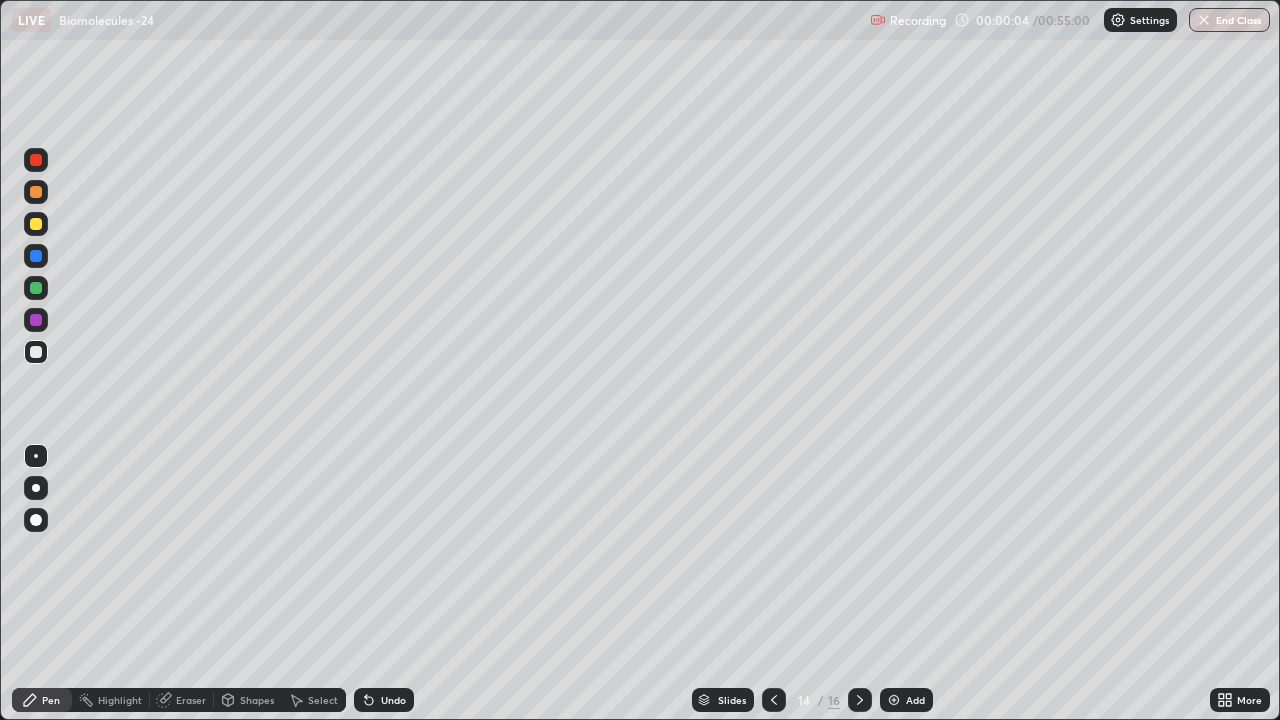 click 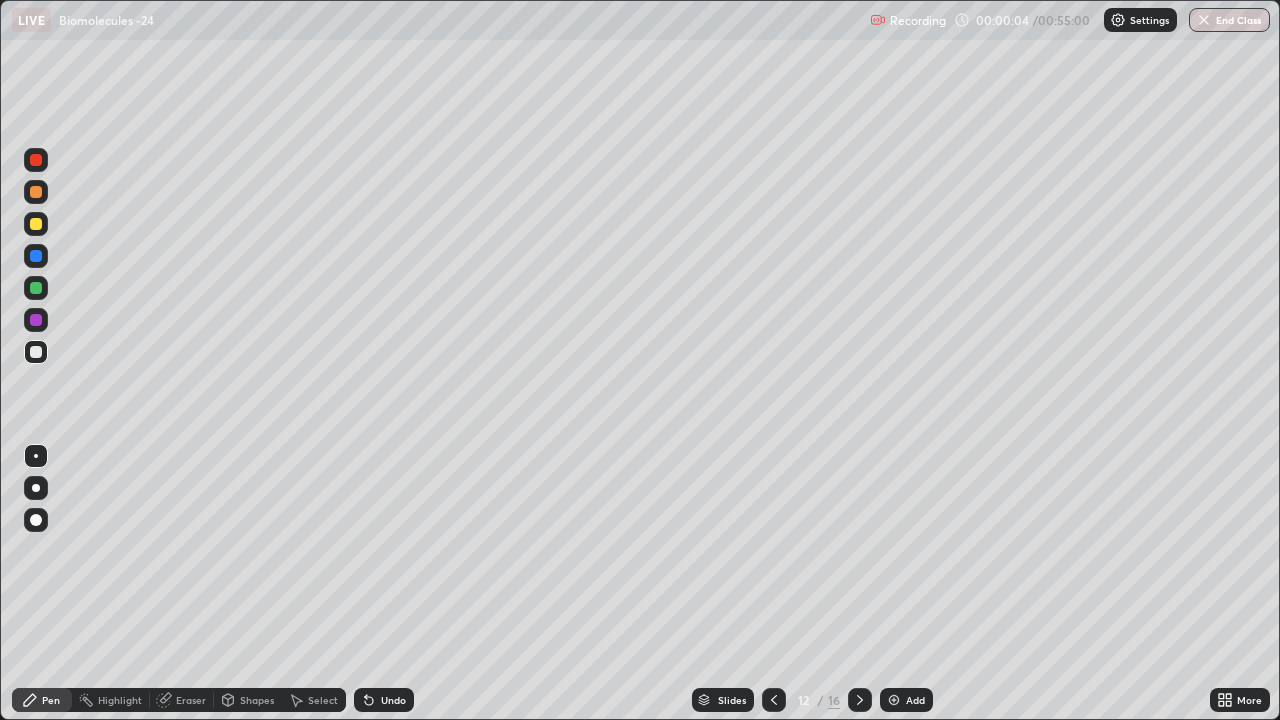 click at bounding box center (774, 700) 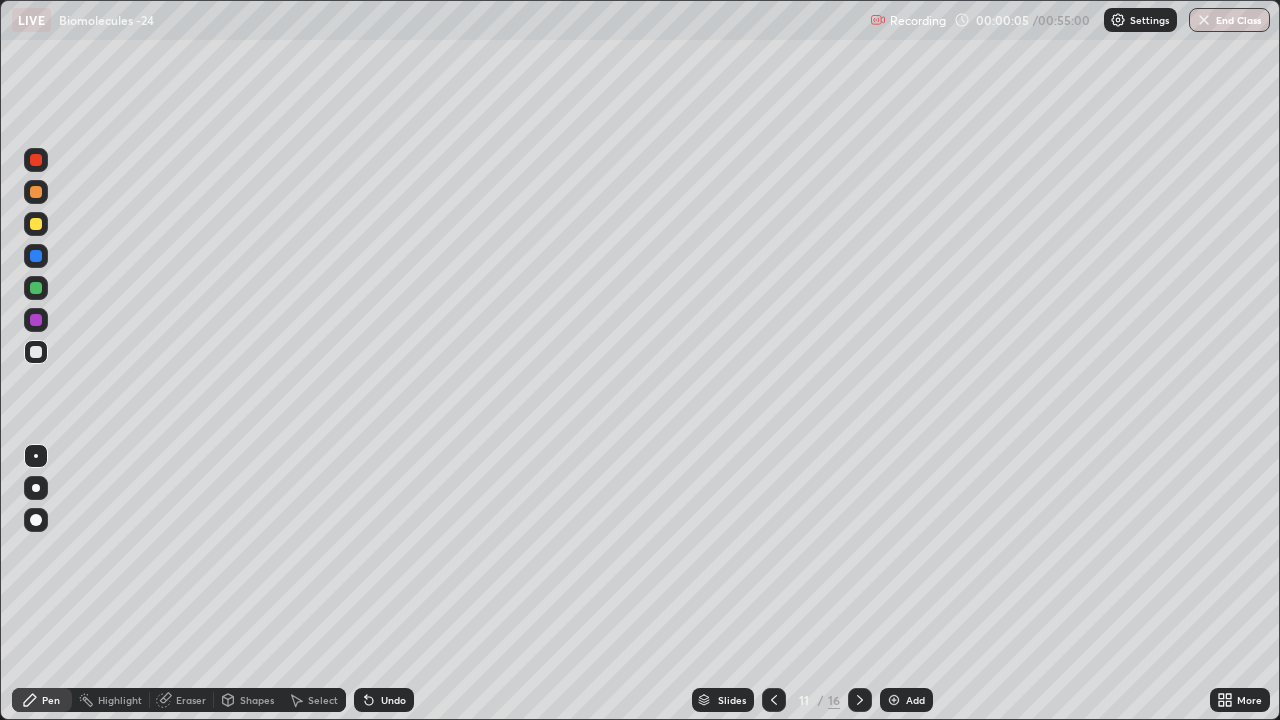 click 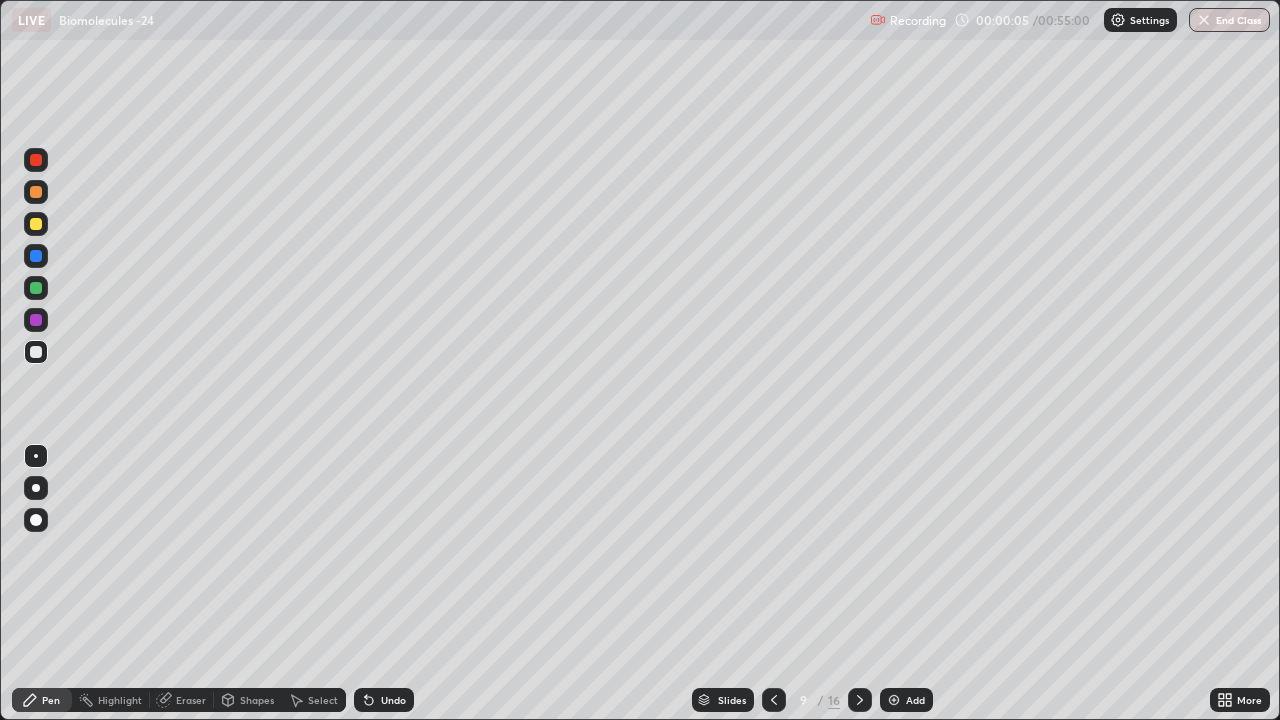 click 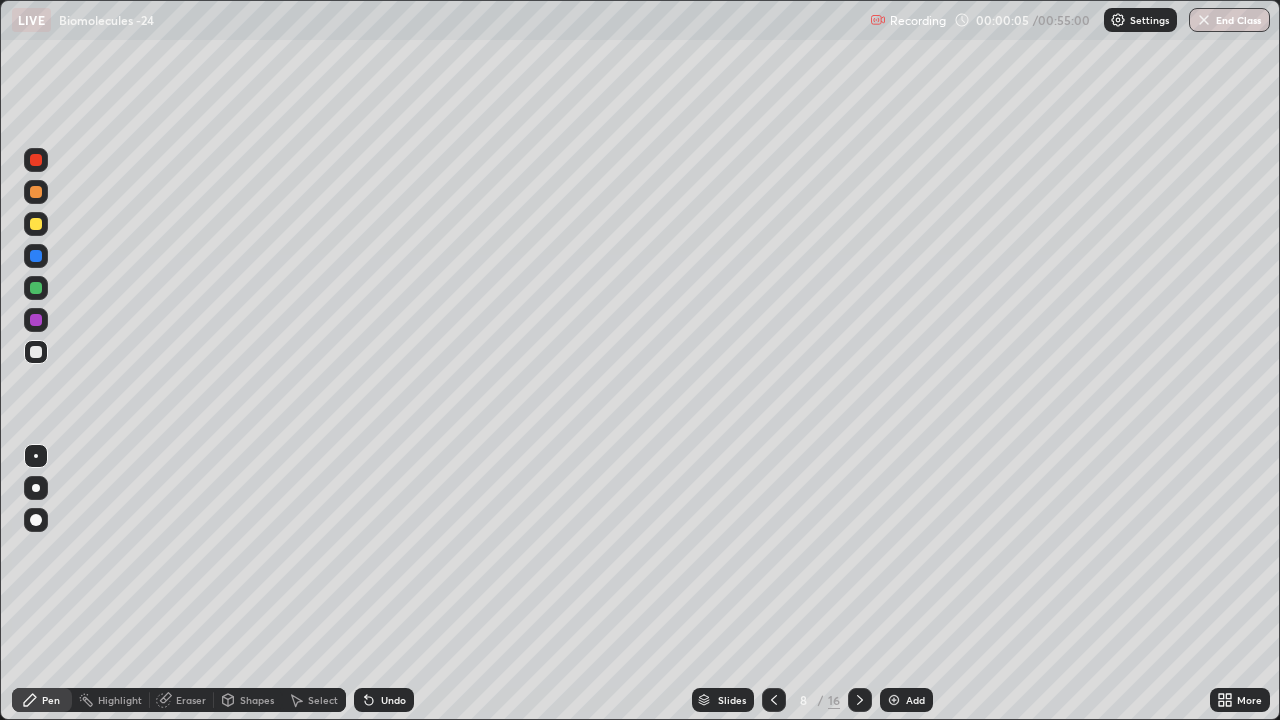 click 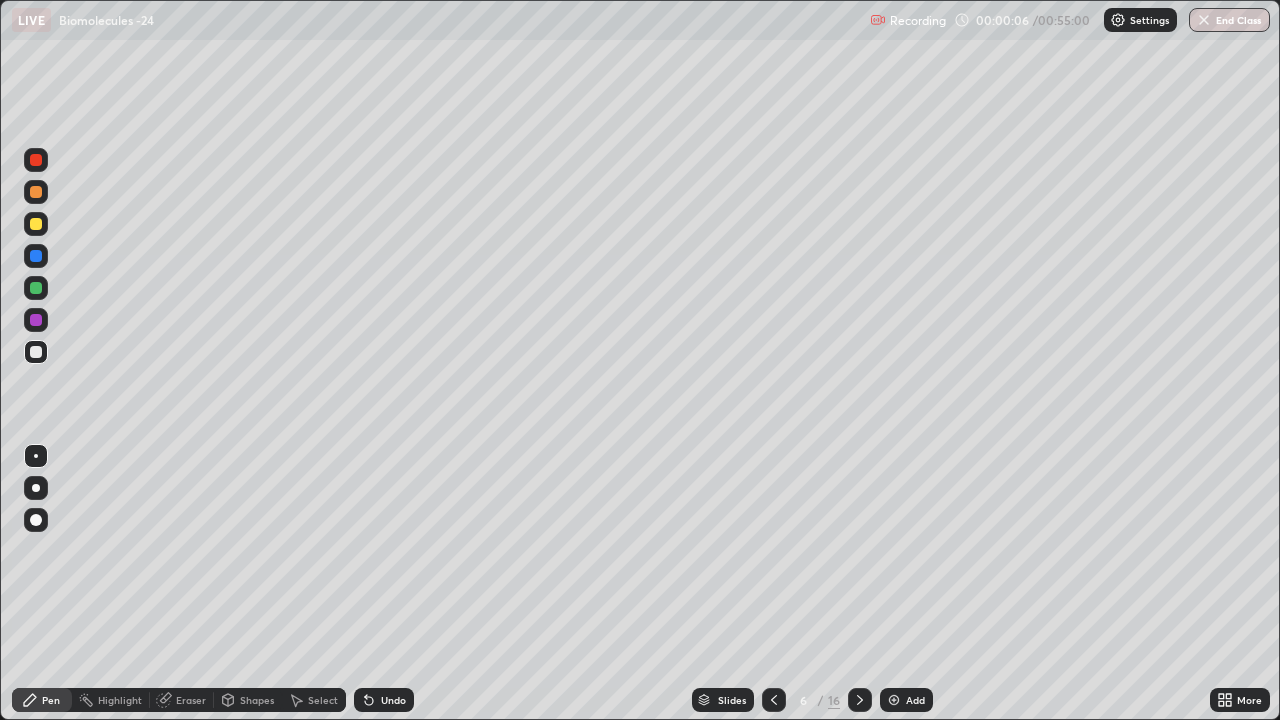 click 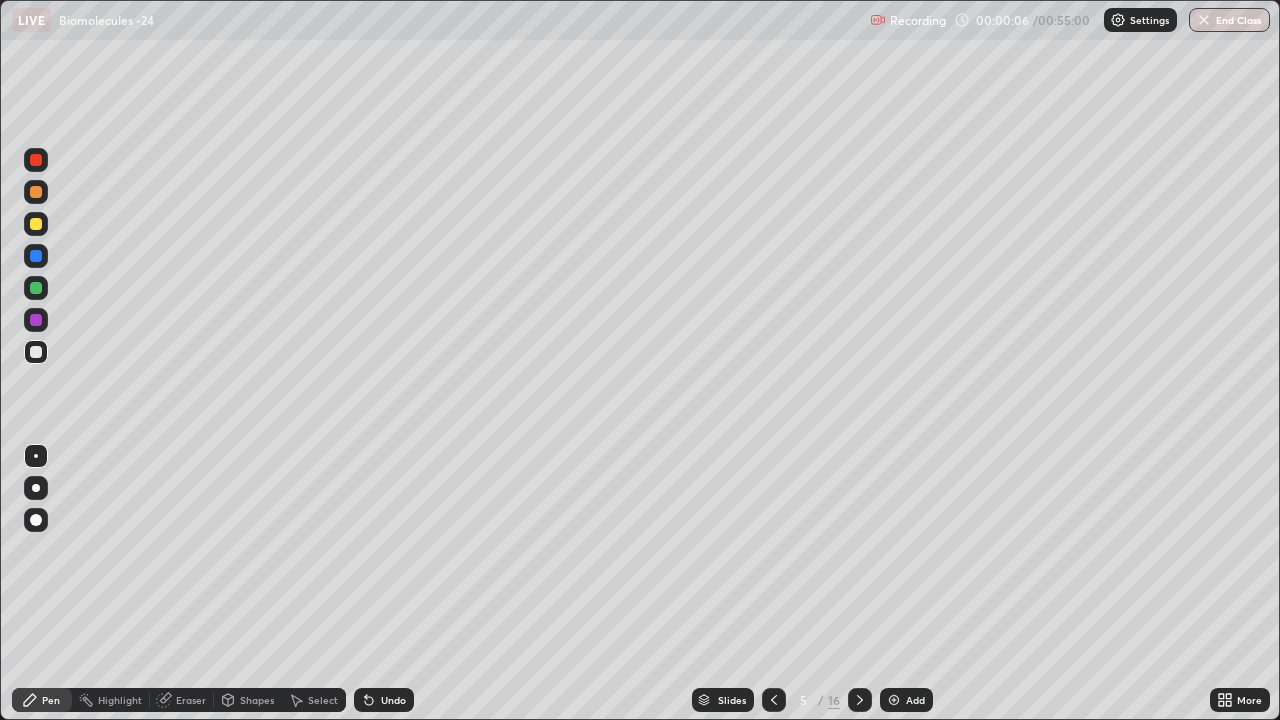 click 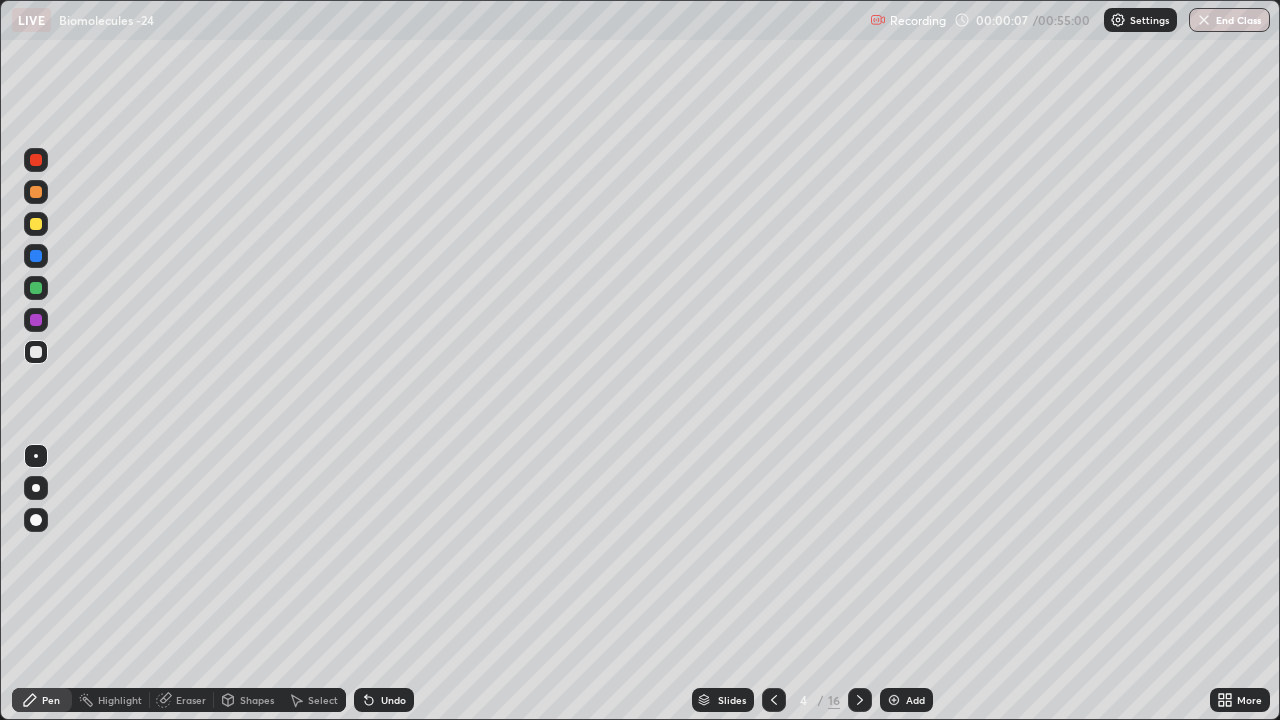 click 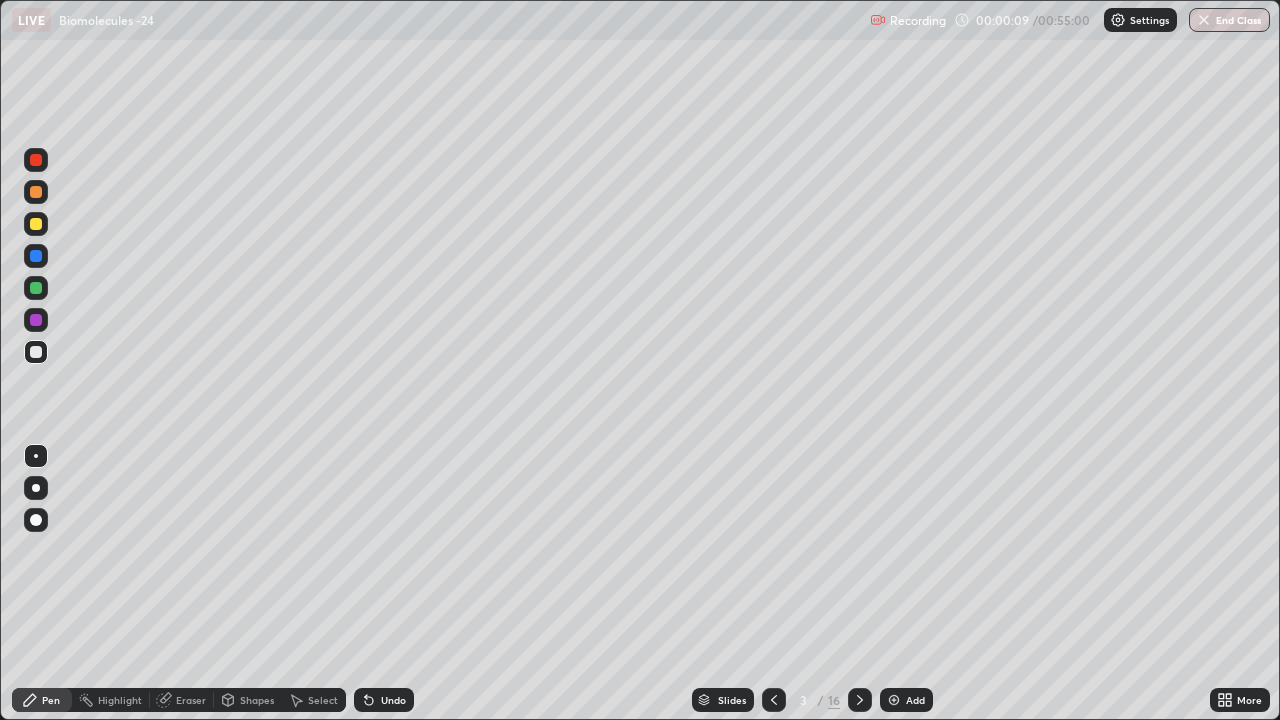 click at bounding box center (36, 224) 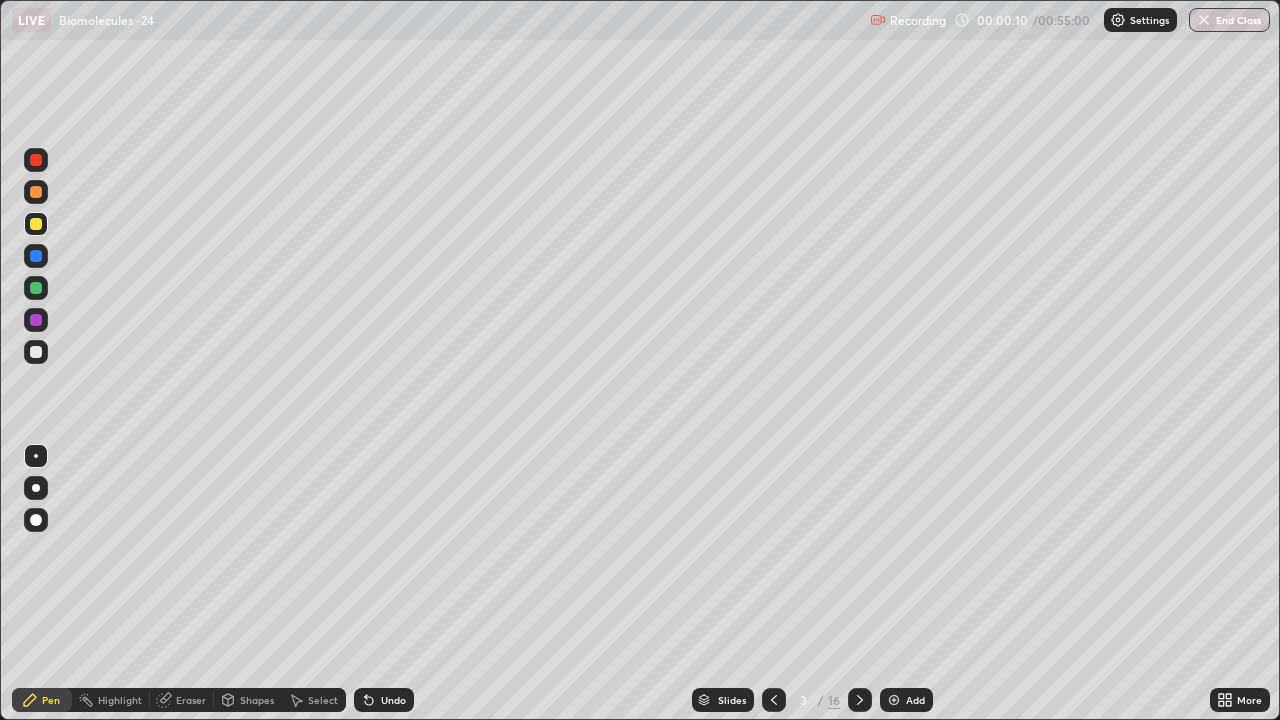 click at bounding box center (36, 488) 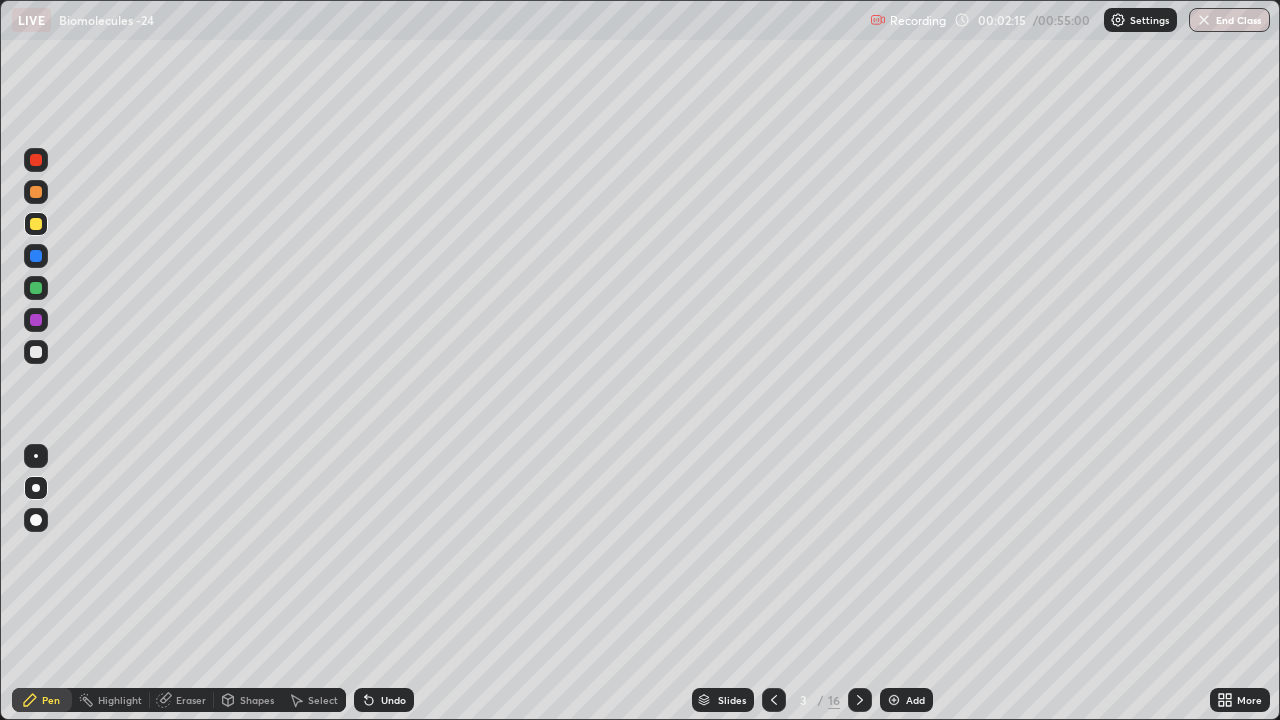 click at bounding box center [36, 288] 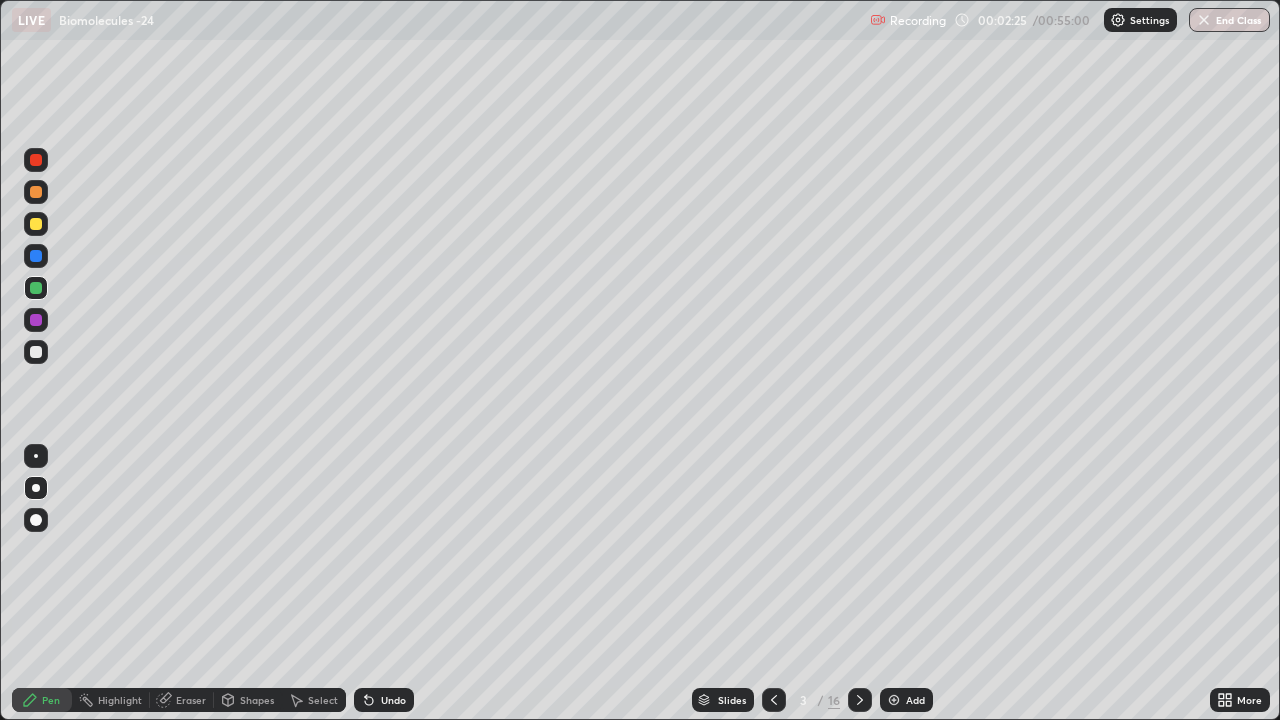 click at bounding box center (36, 256) 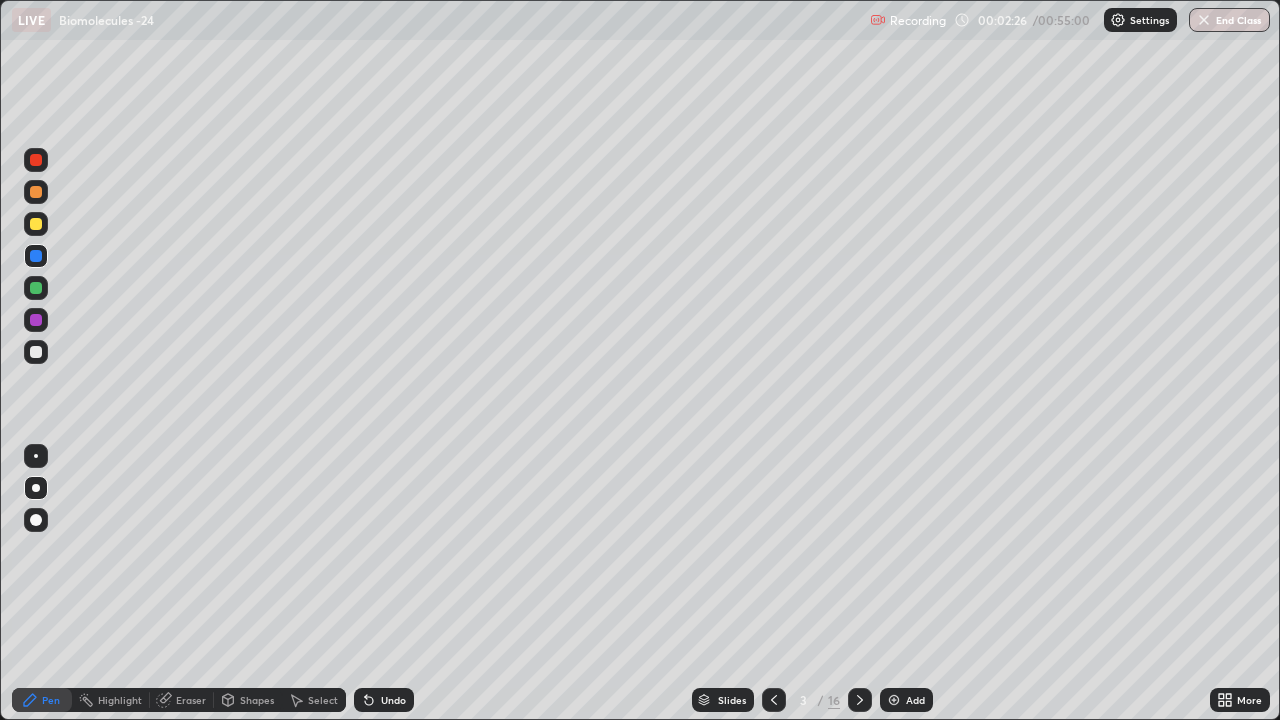 click at bounding box center [36, 520] 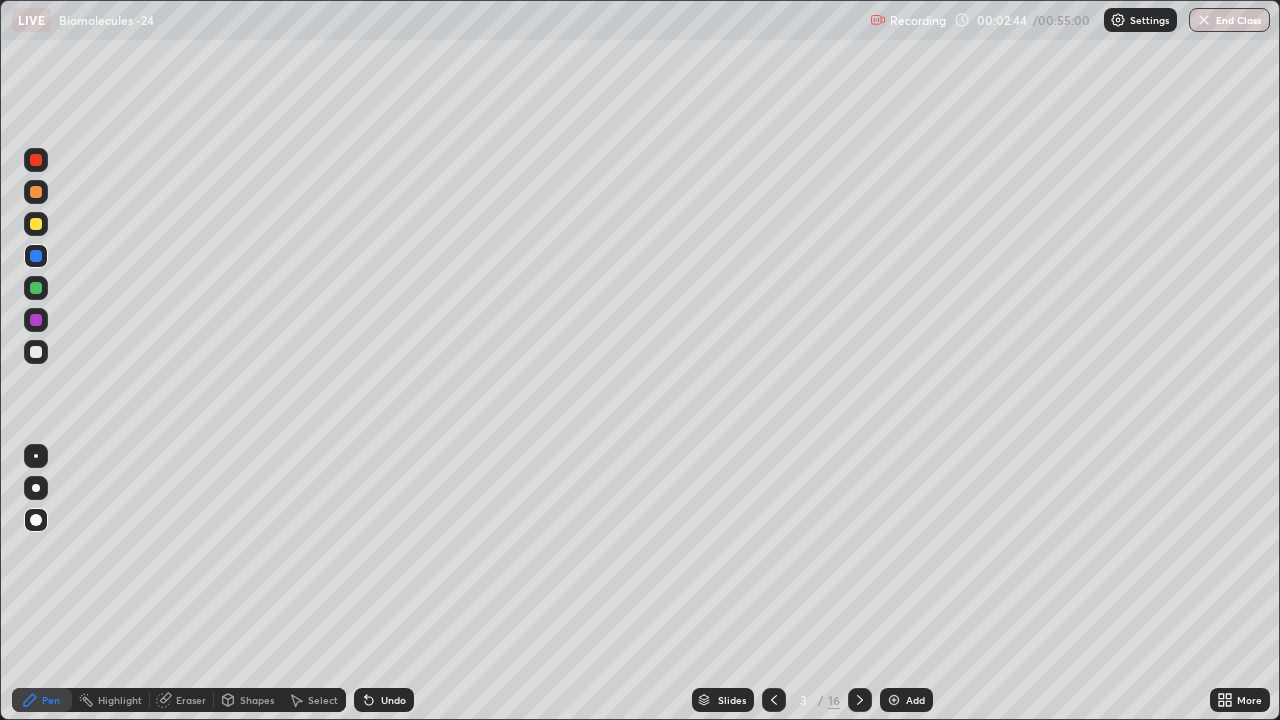 click at bounding box center [36, 488] 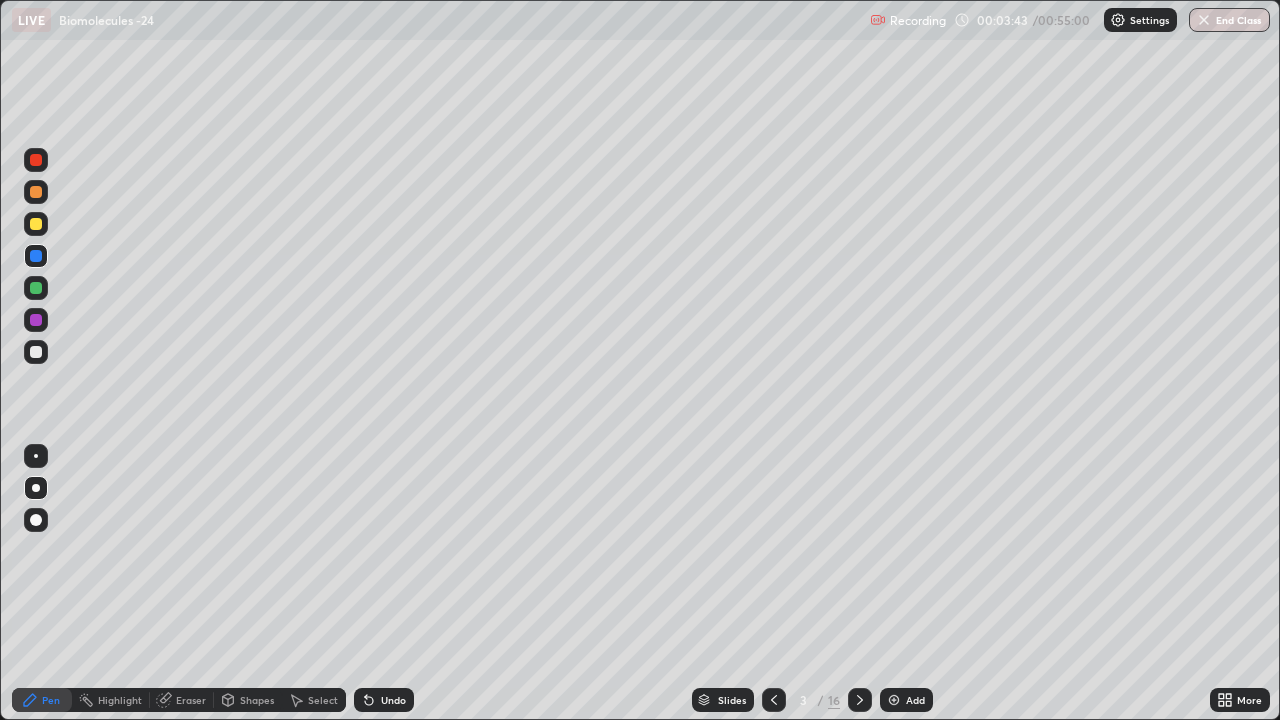 click at bounding box center (36, 224) 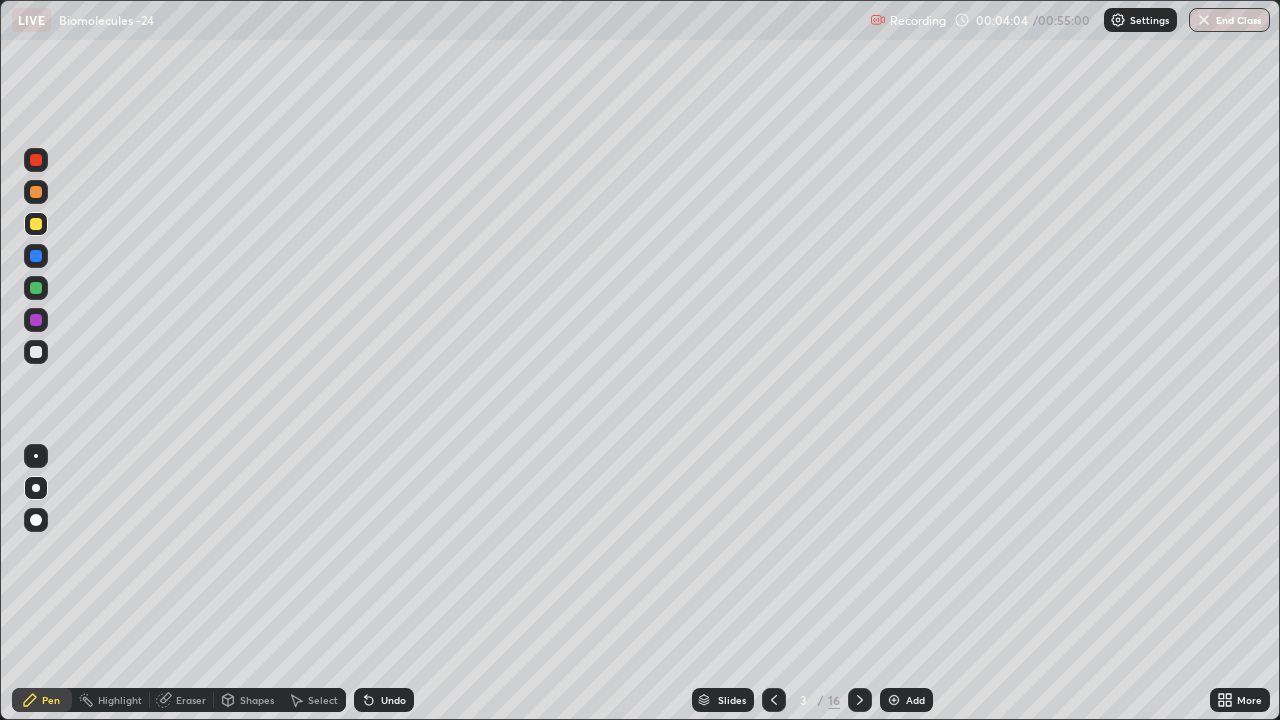 click 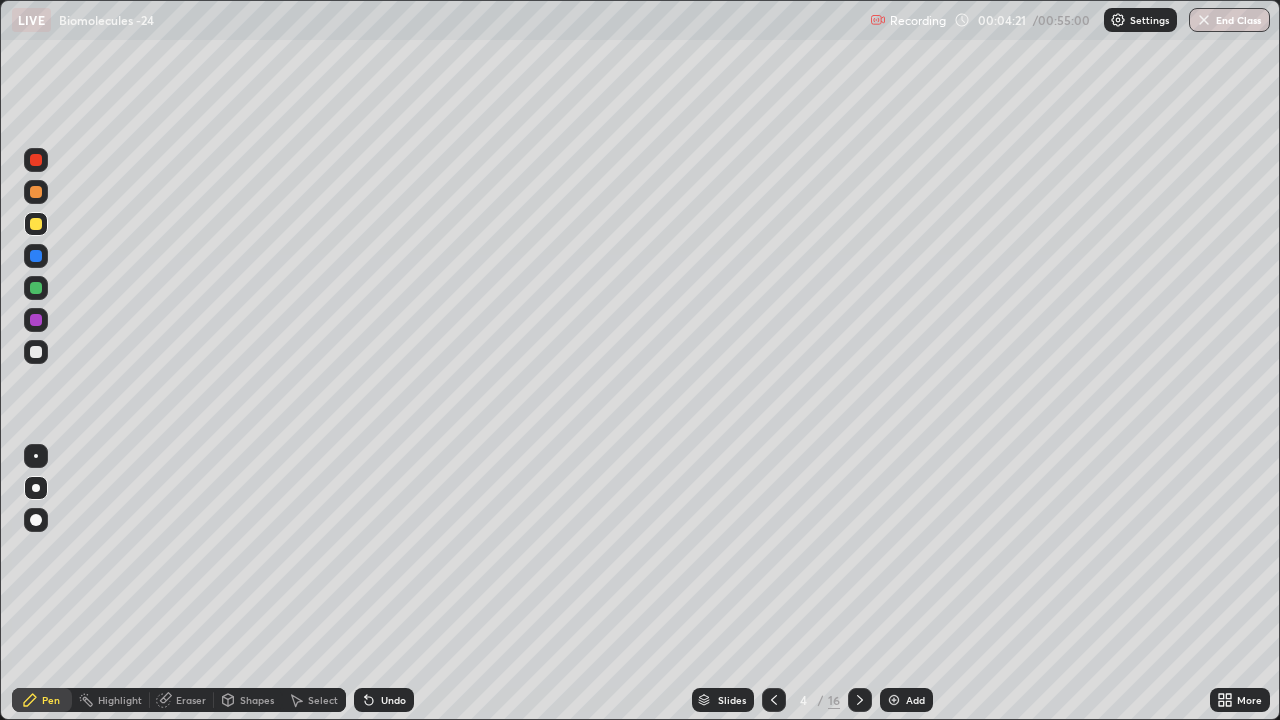 click 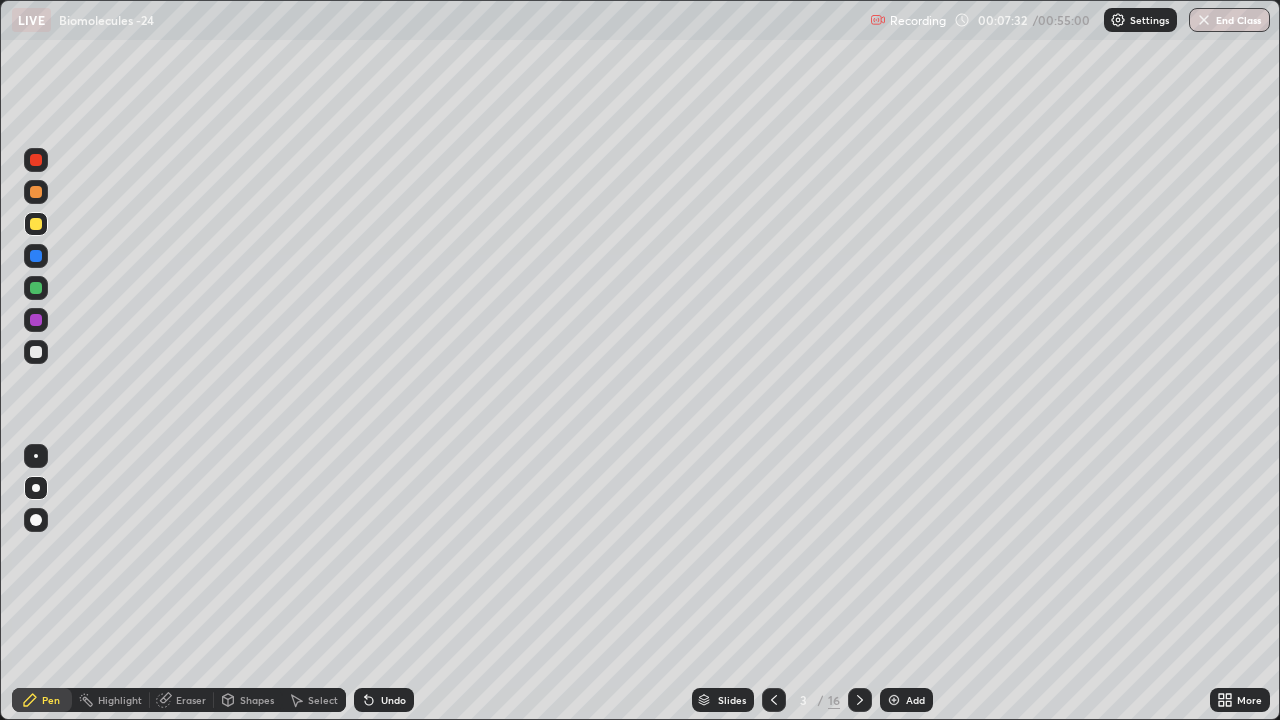 click 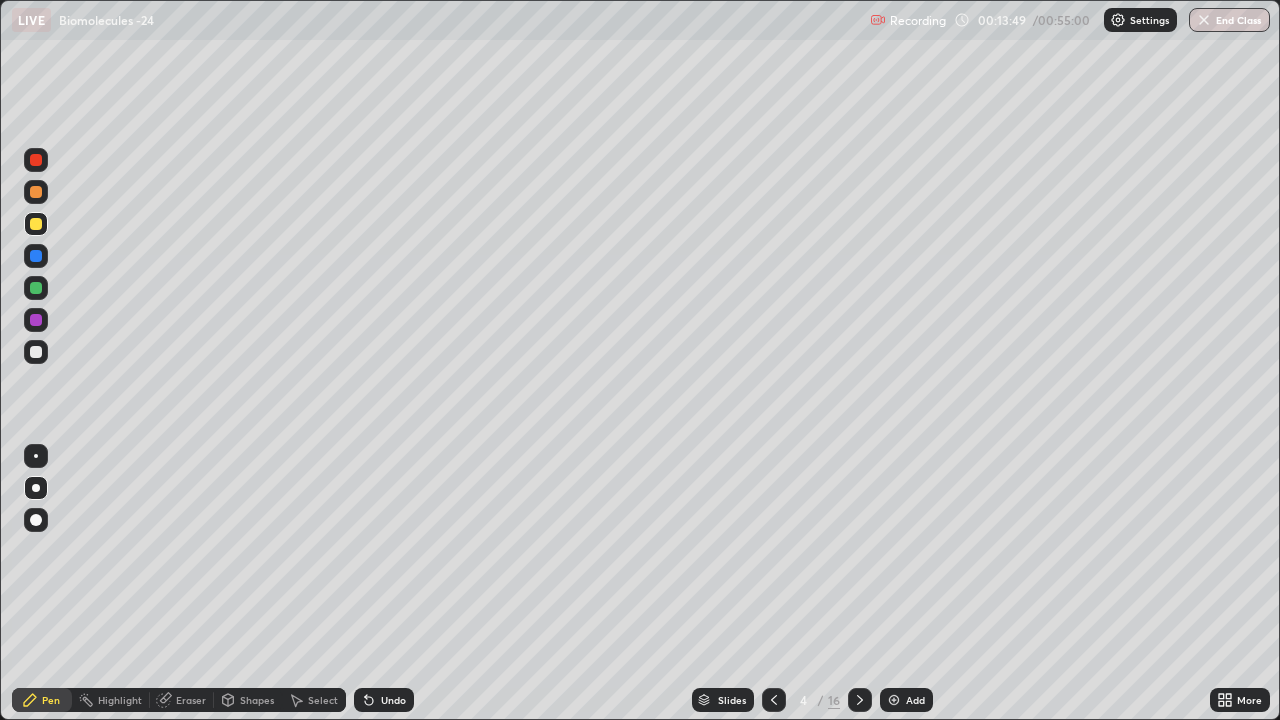 click 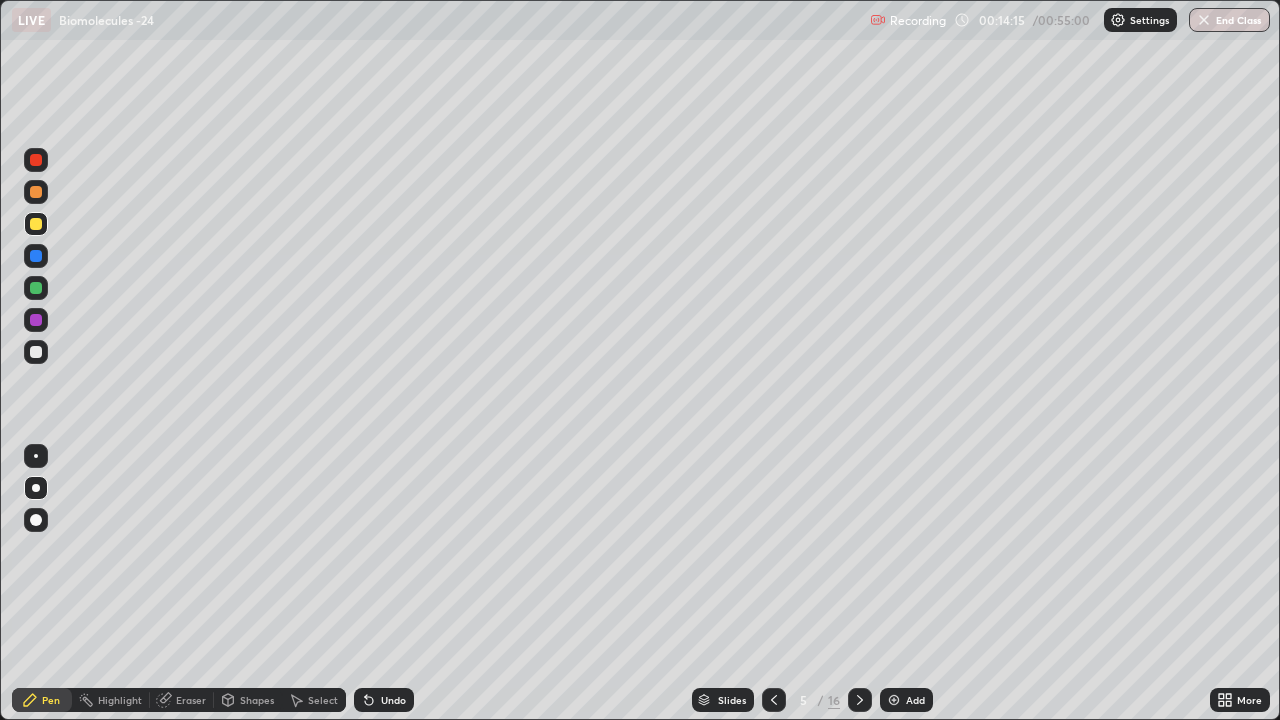 click 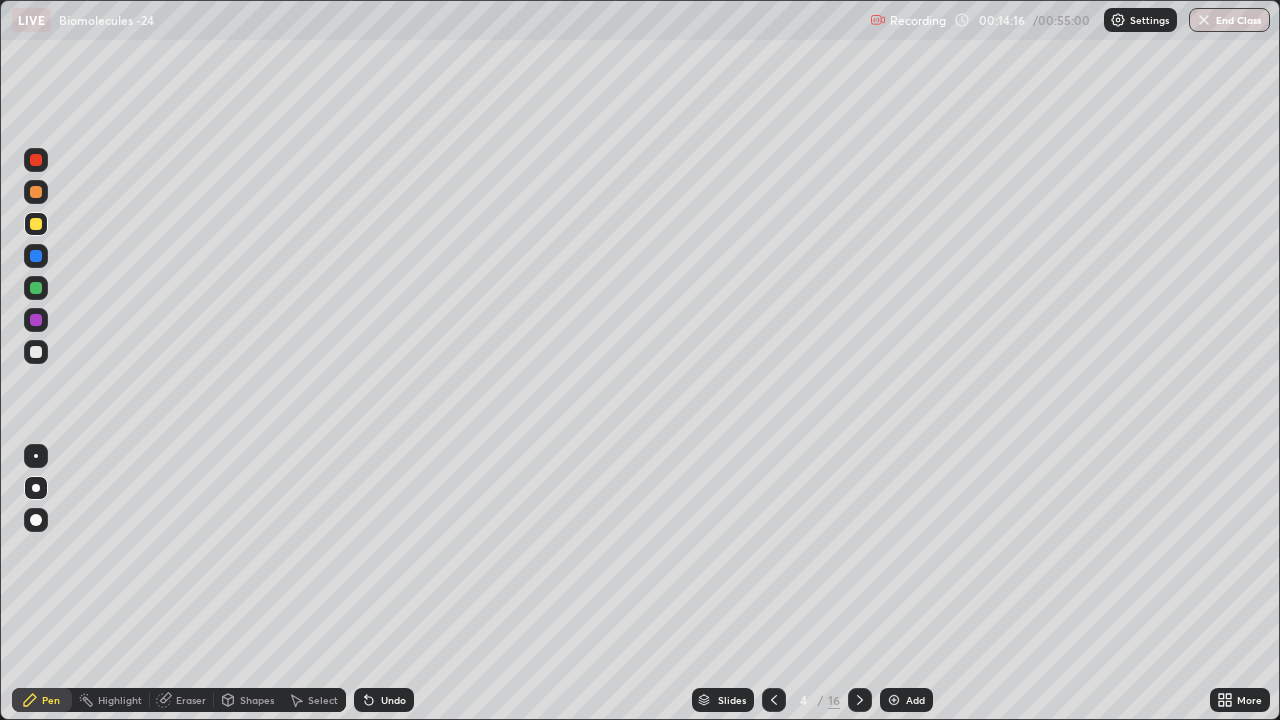 click 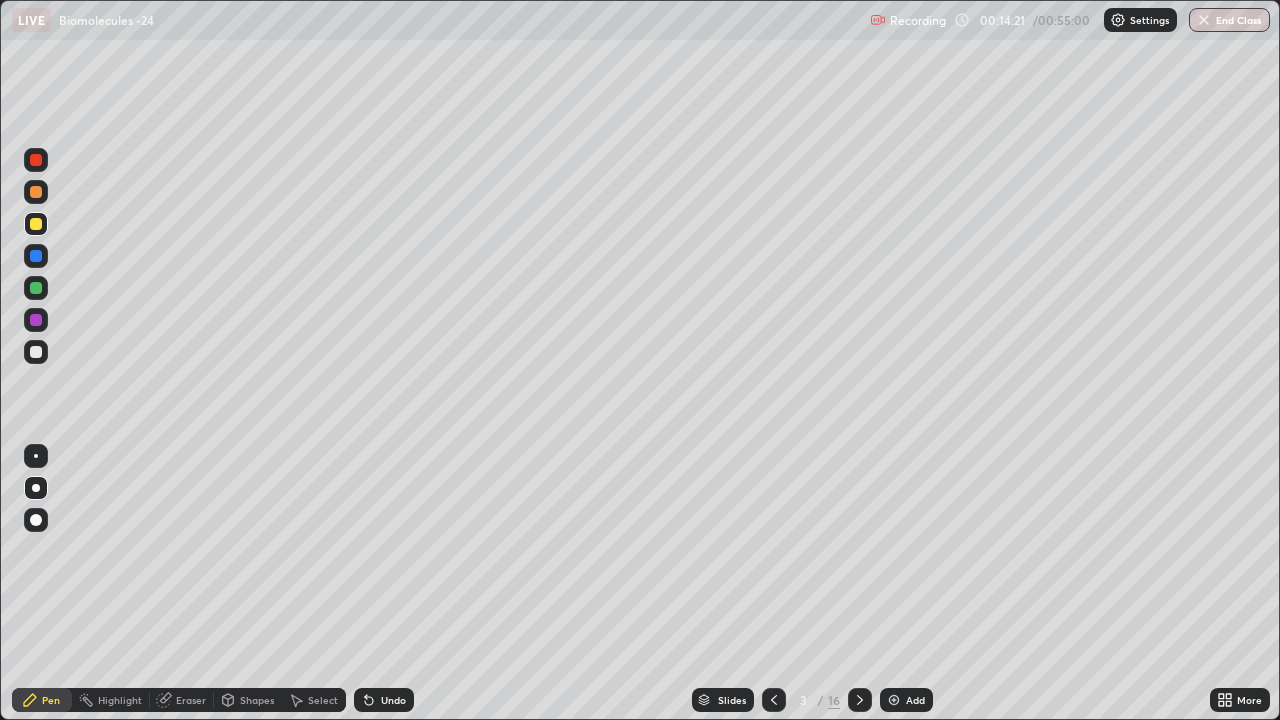 click at bounding box center [36, 320] 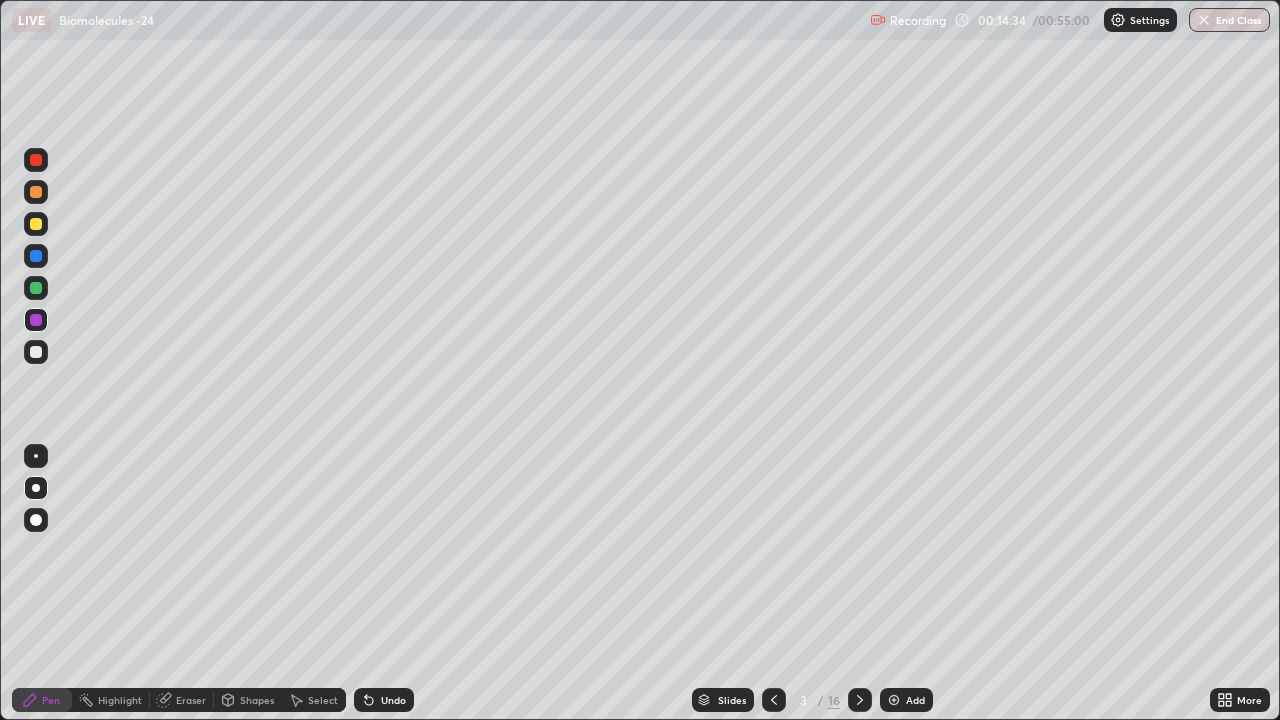 click at bounding box center (36, 224) 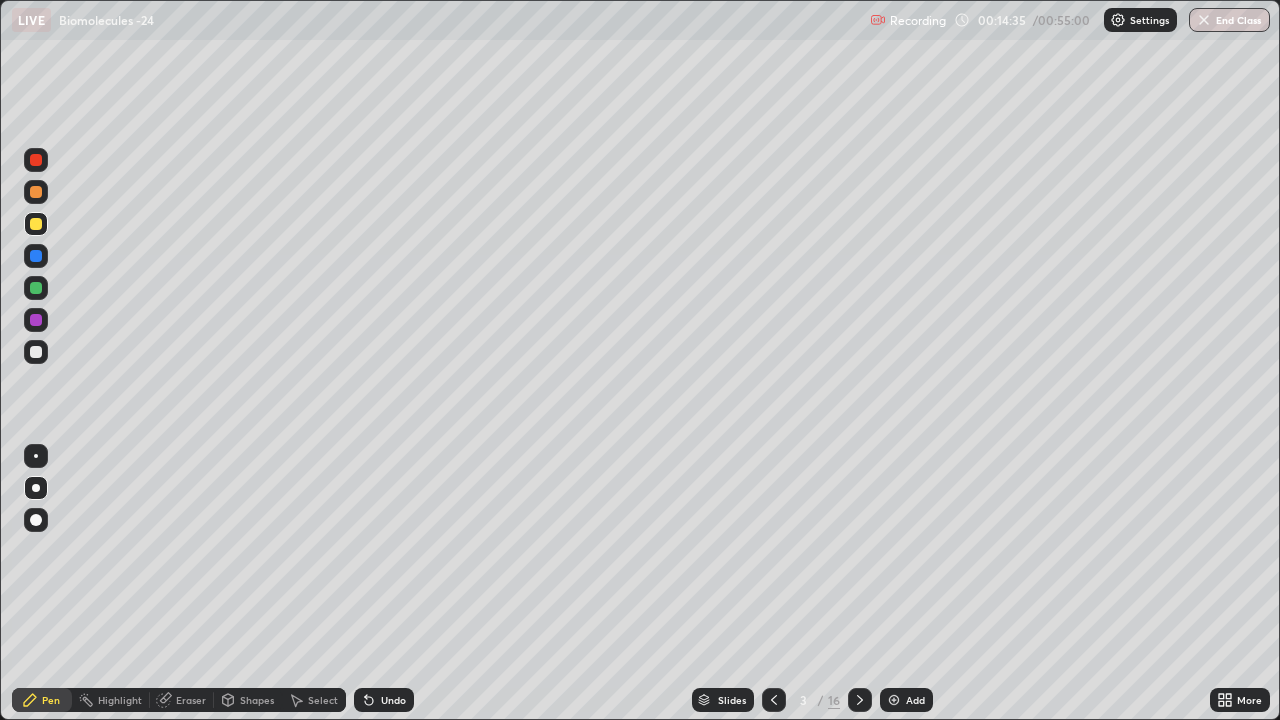 click at bounding box center [36, 288] 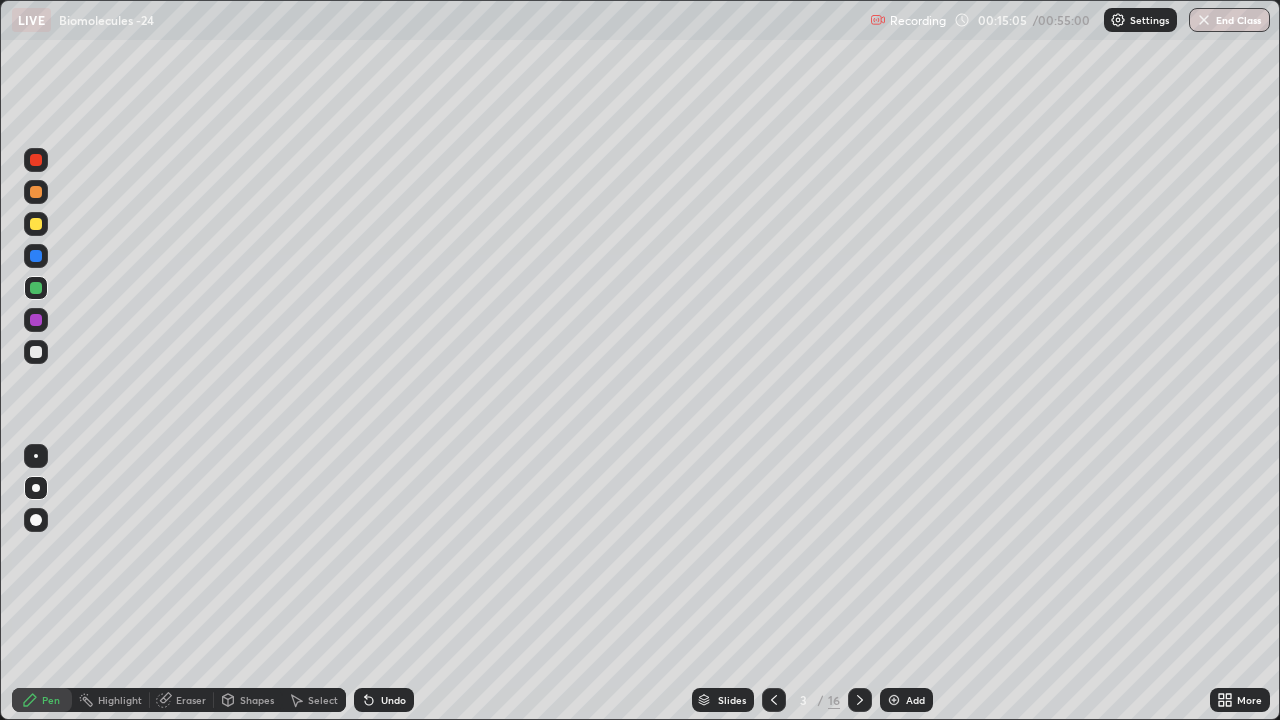 click at bounding box center [36, 160] 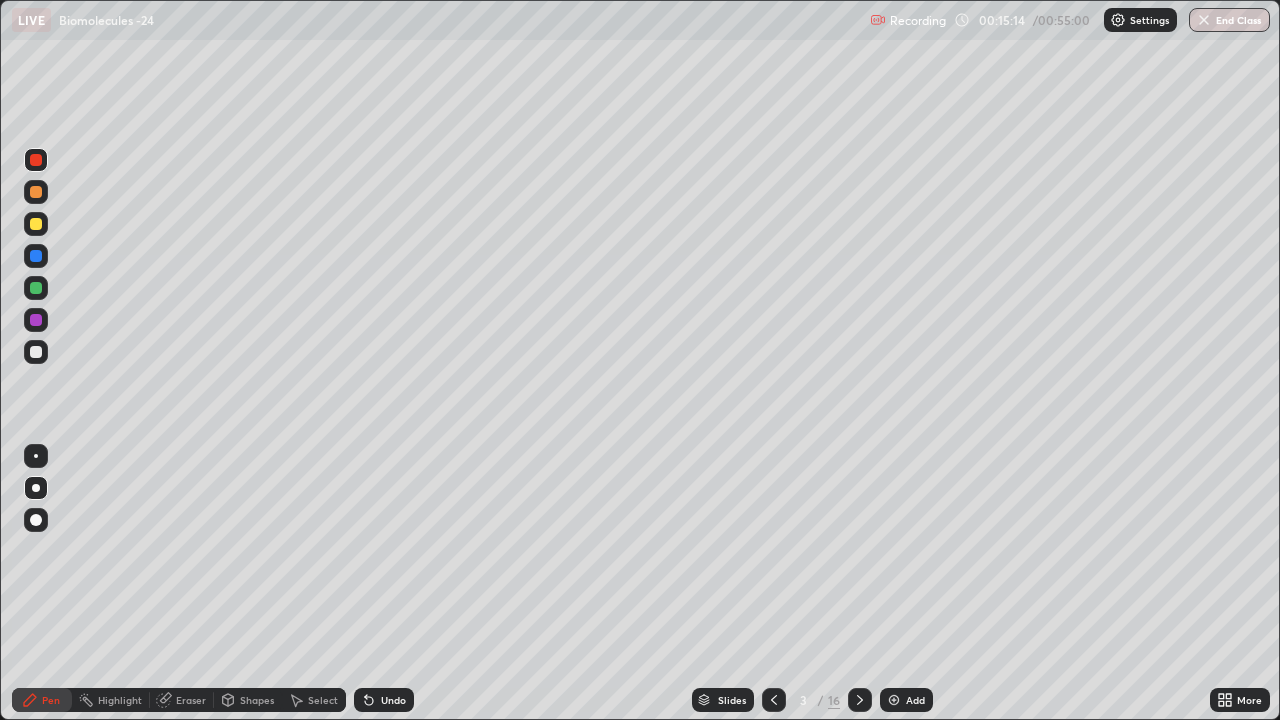 click at bounding box center (36, 288) 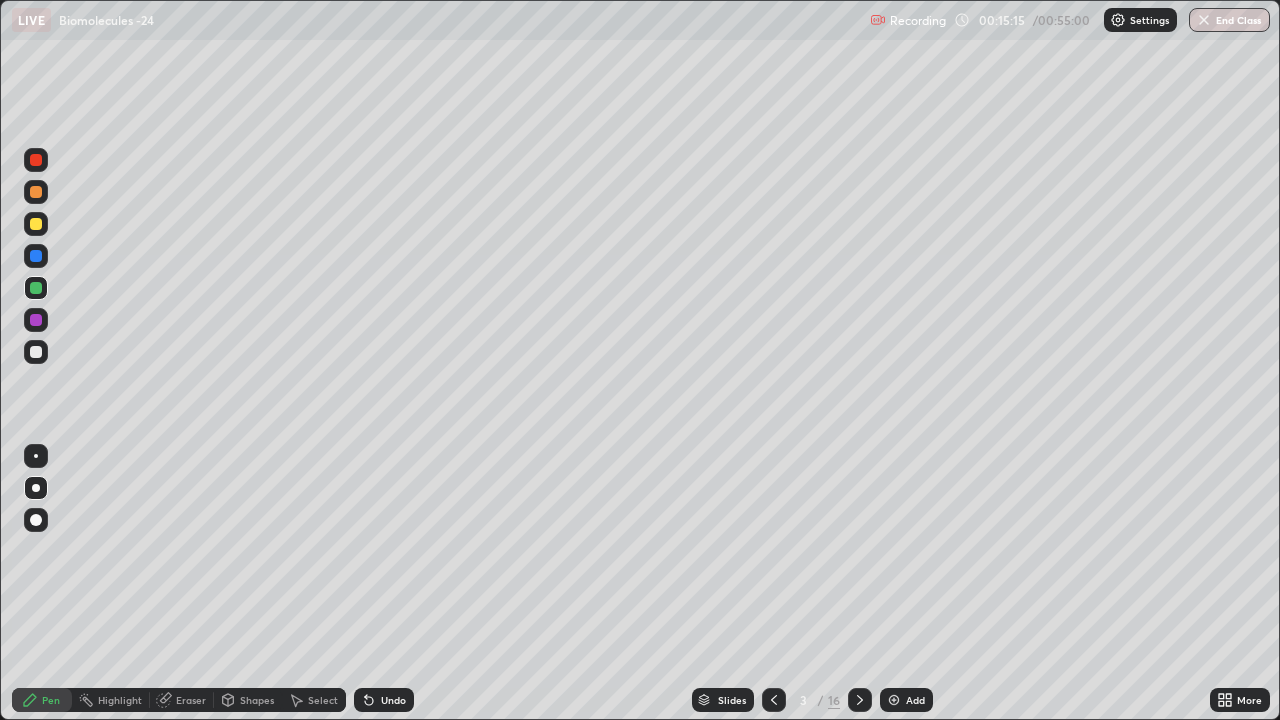 click at bounding box center [36, 224] 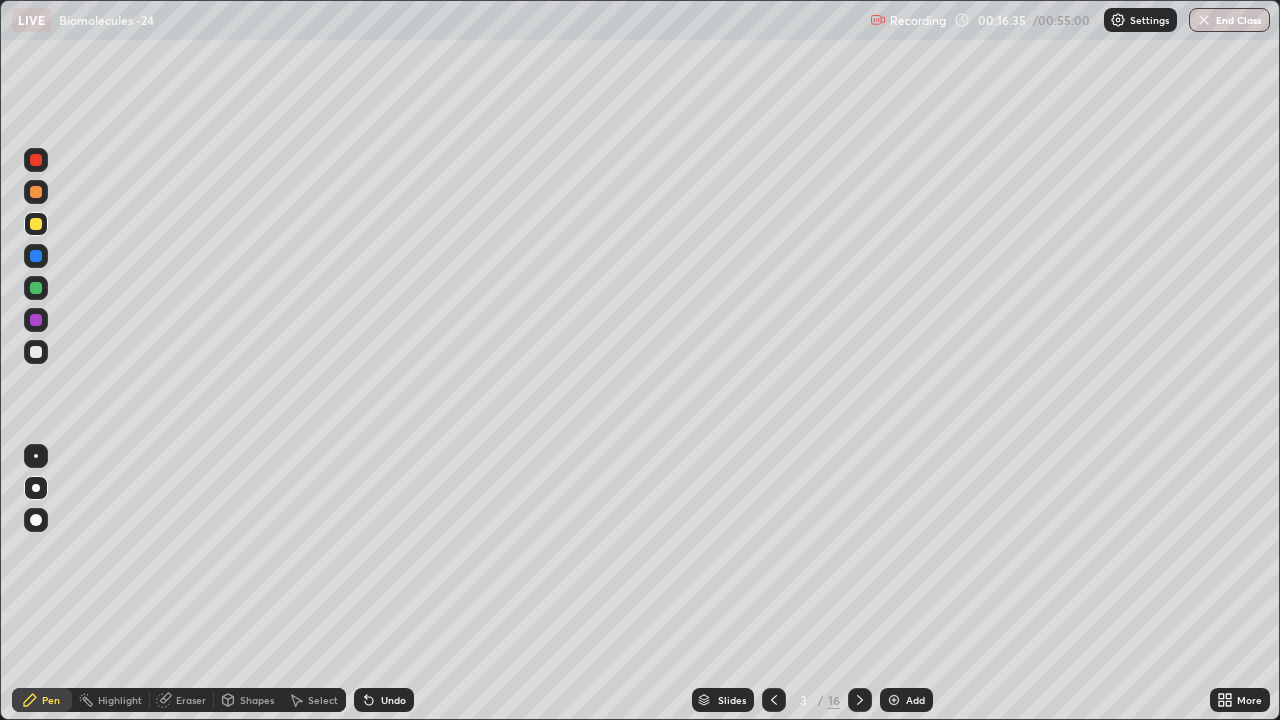 click at bounding box center (36, 160) 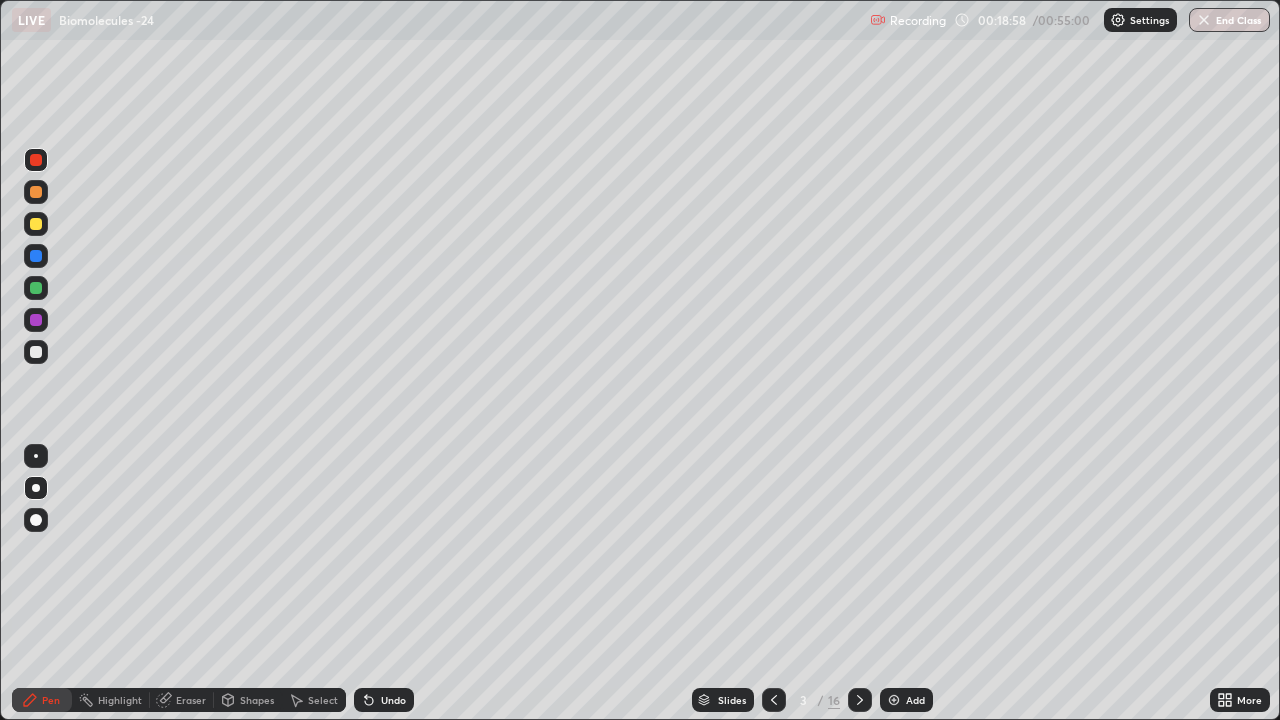 click 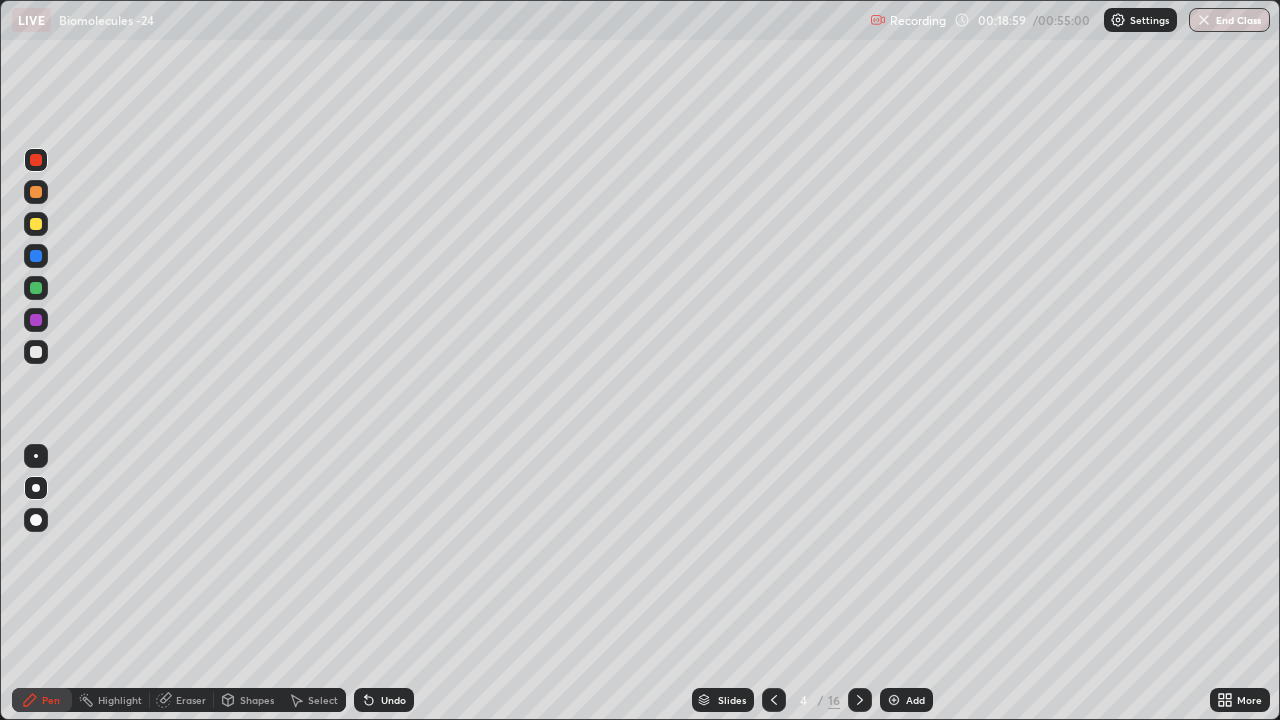 click 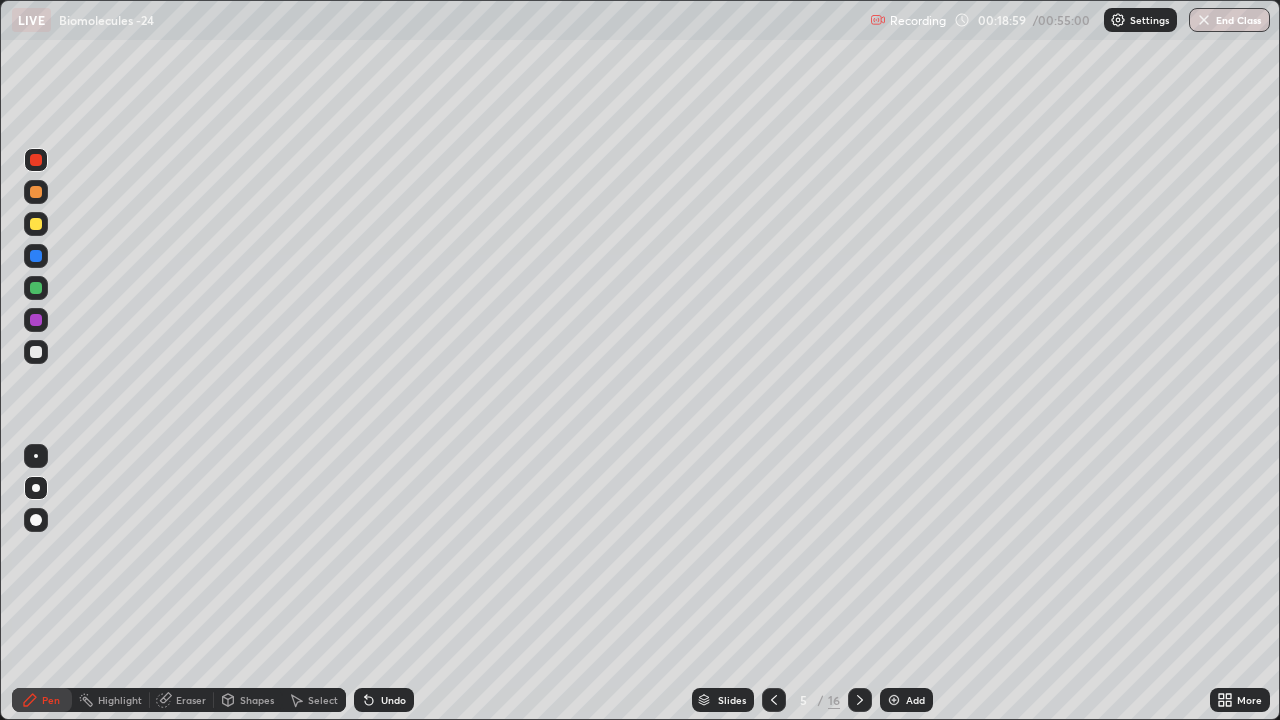 click 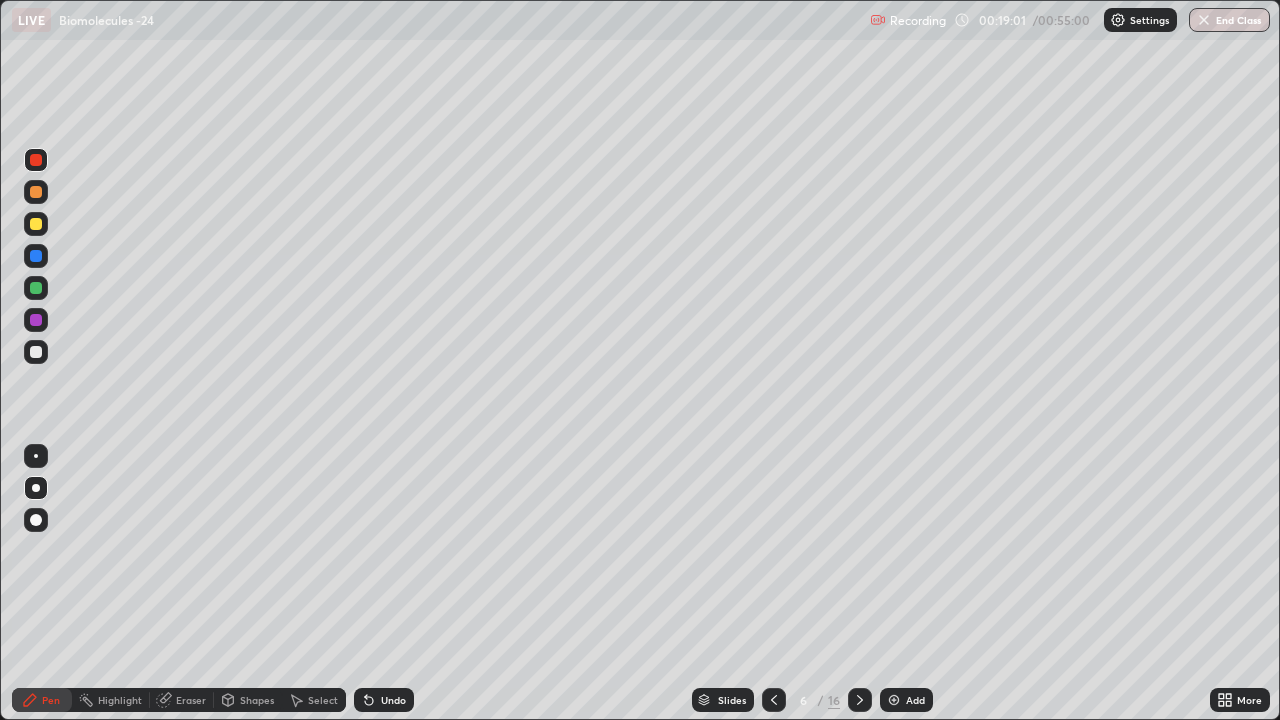 click at bounding box center (774, 700) 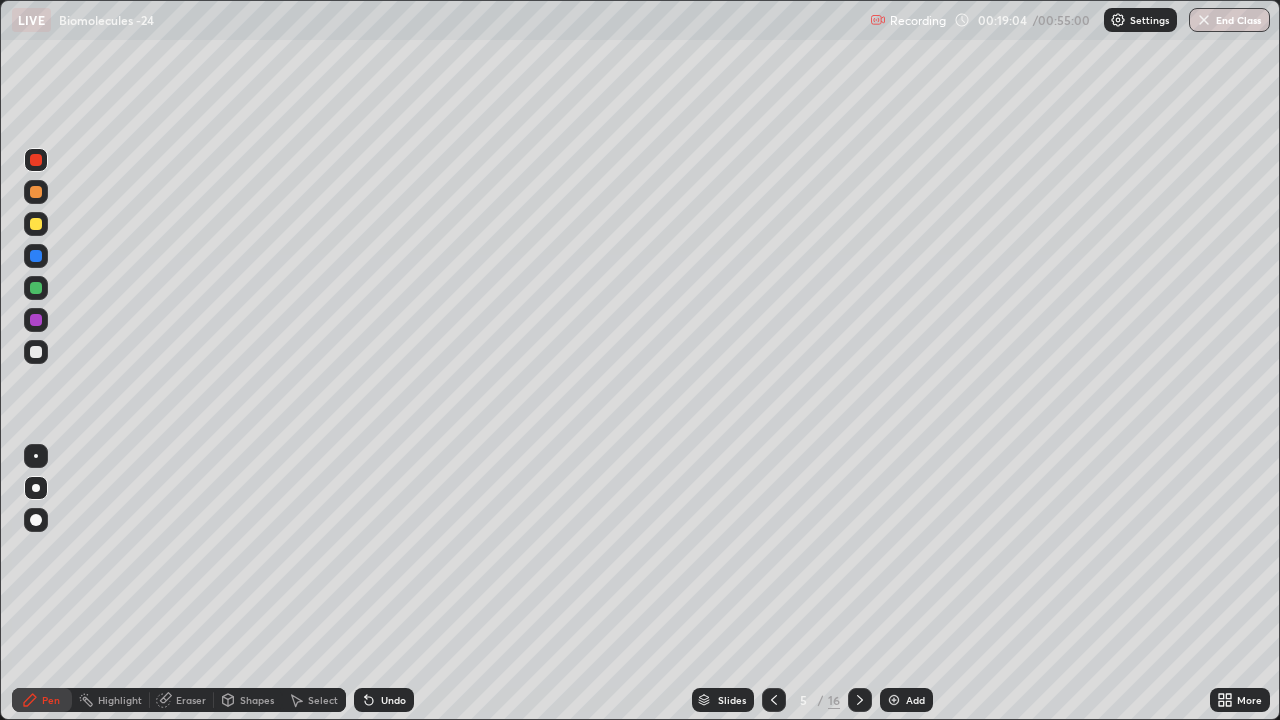 click at bounding box center (36, 224) 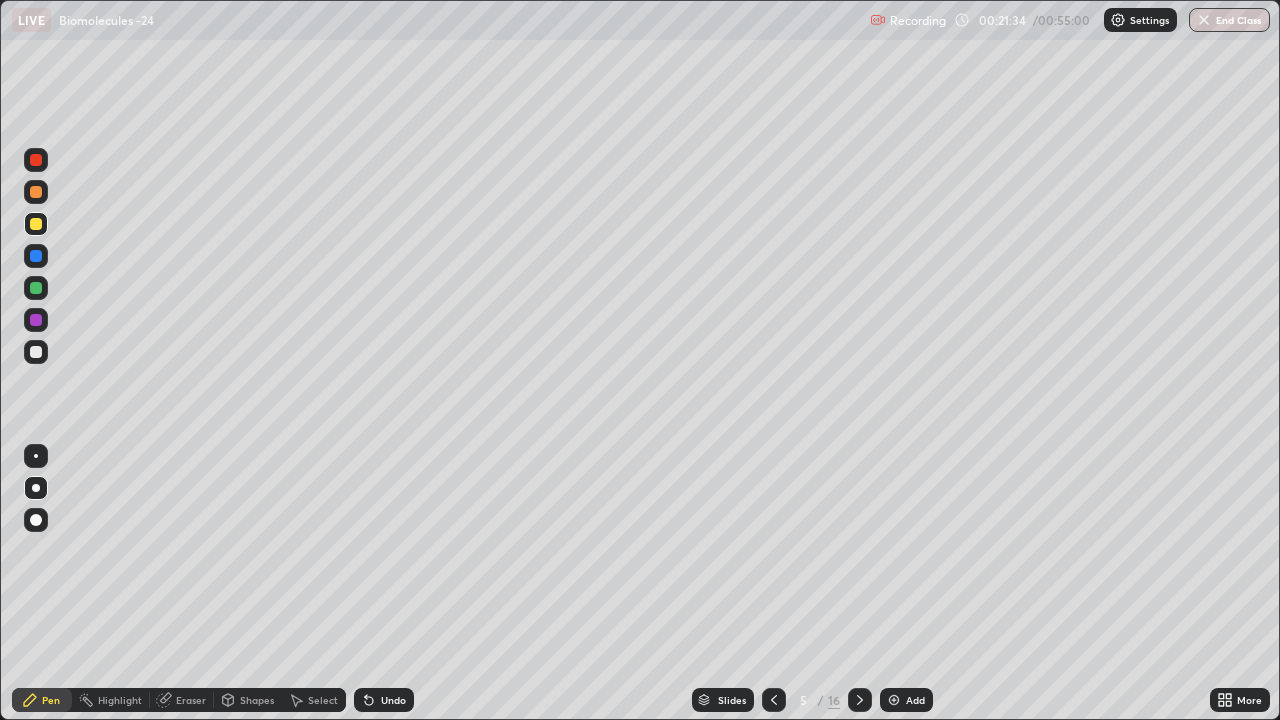 click 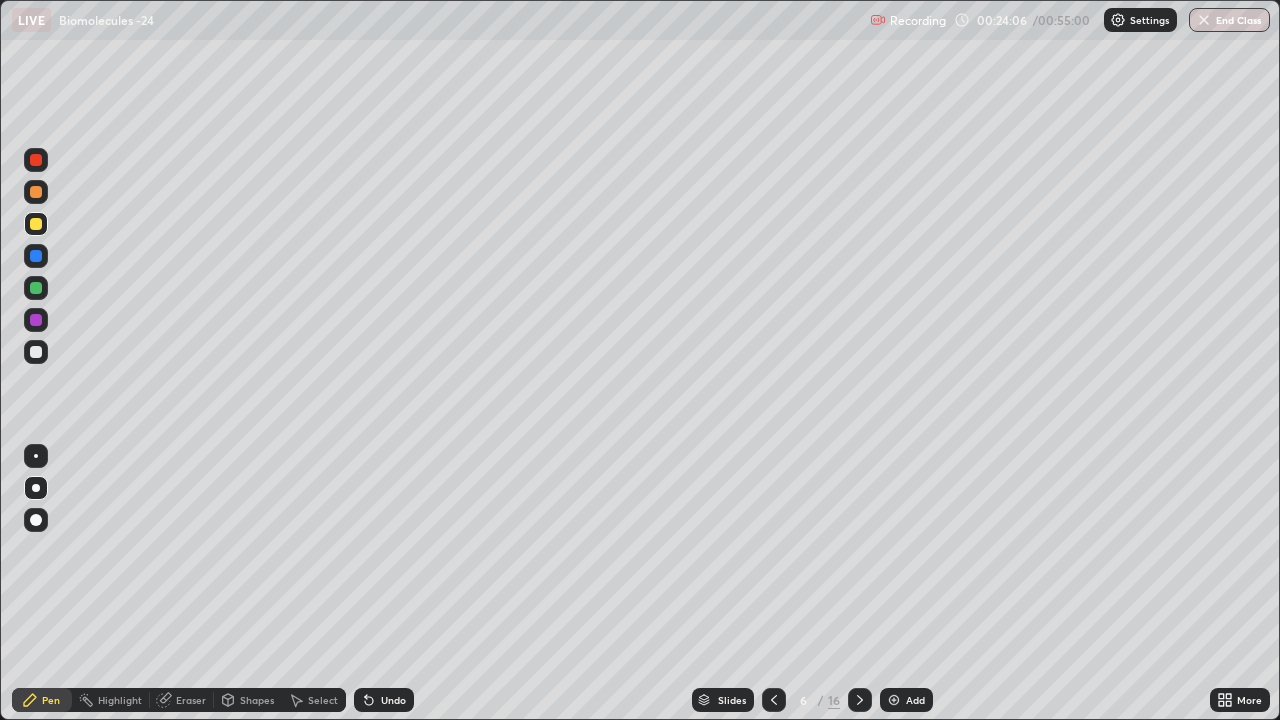click 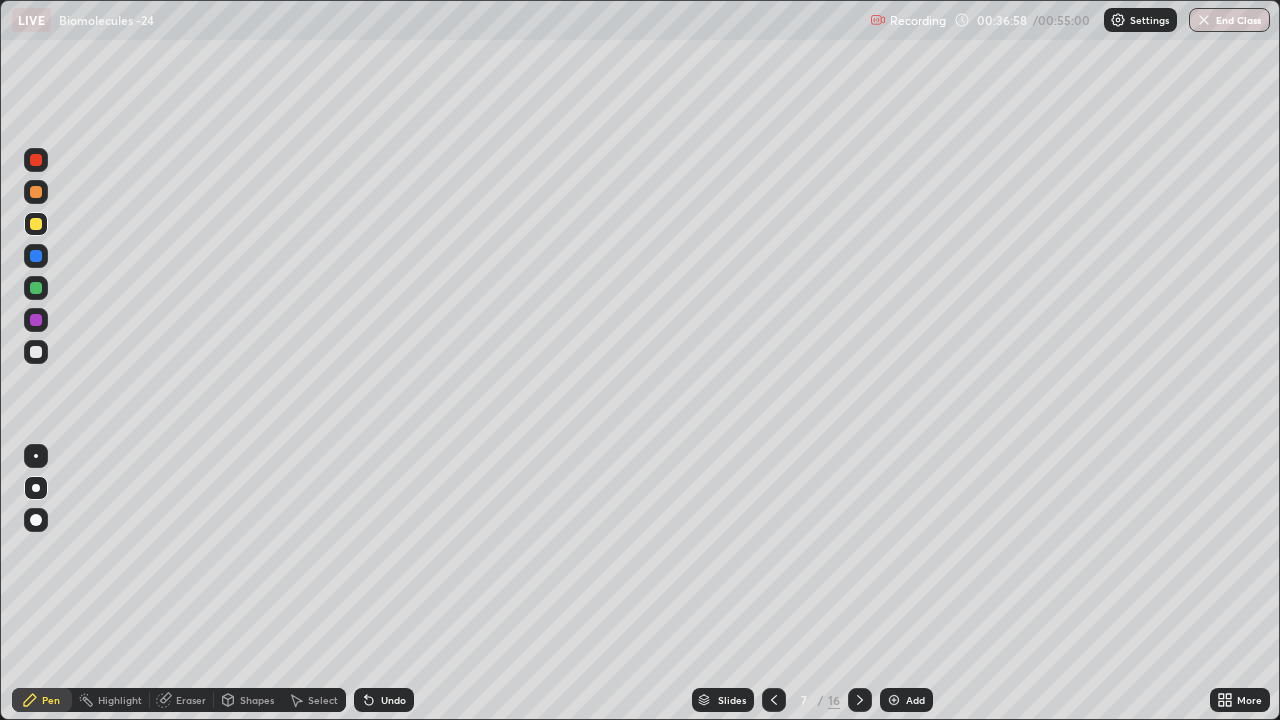 click 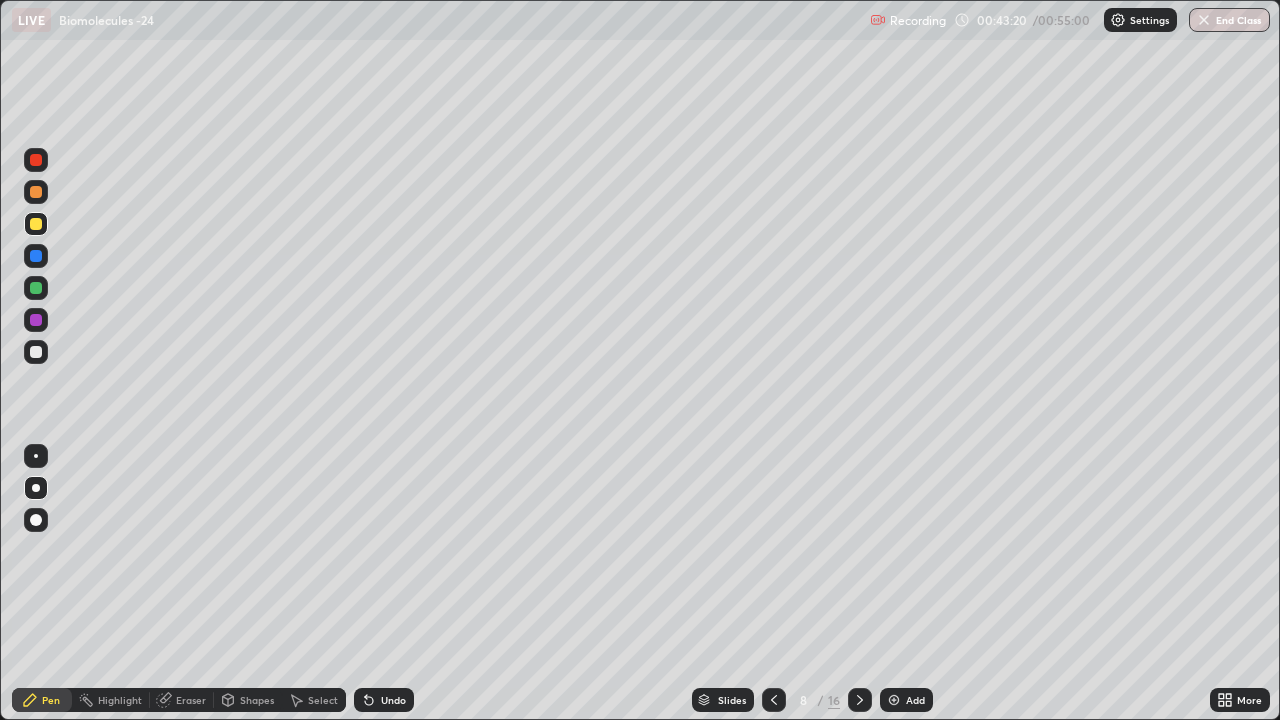 click on "Slides 8 / 16 Add" at bounding box center [812, 700] 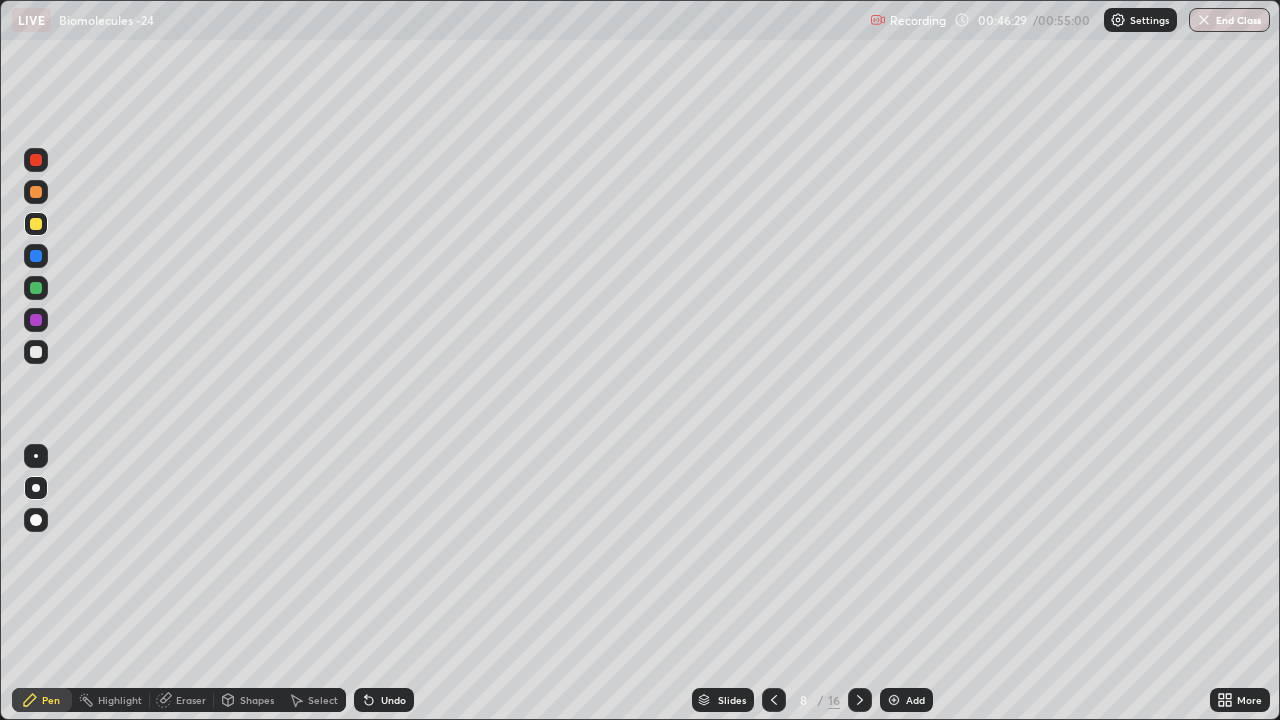 click 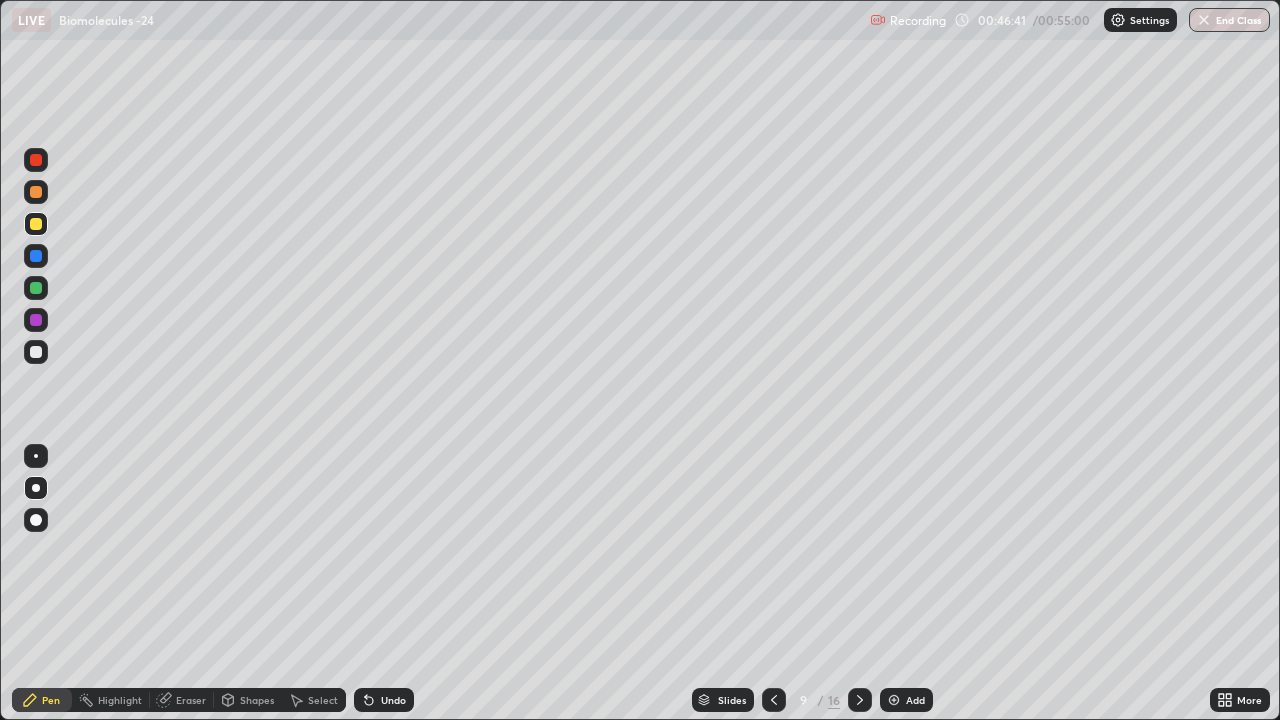 click on "Eraser" at bounding box center (191, 700) 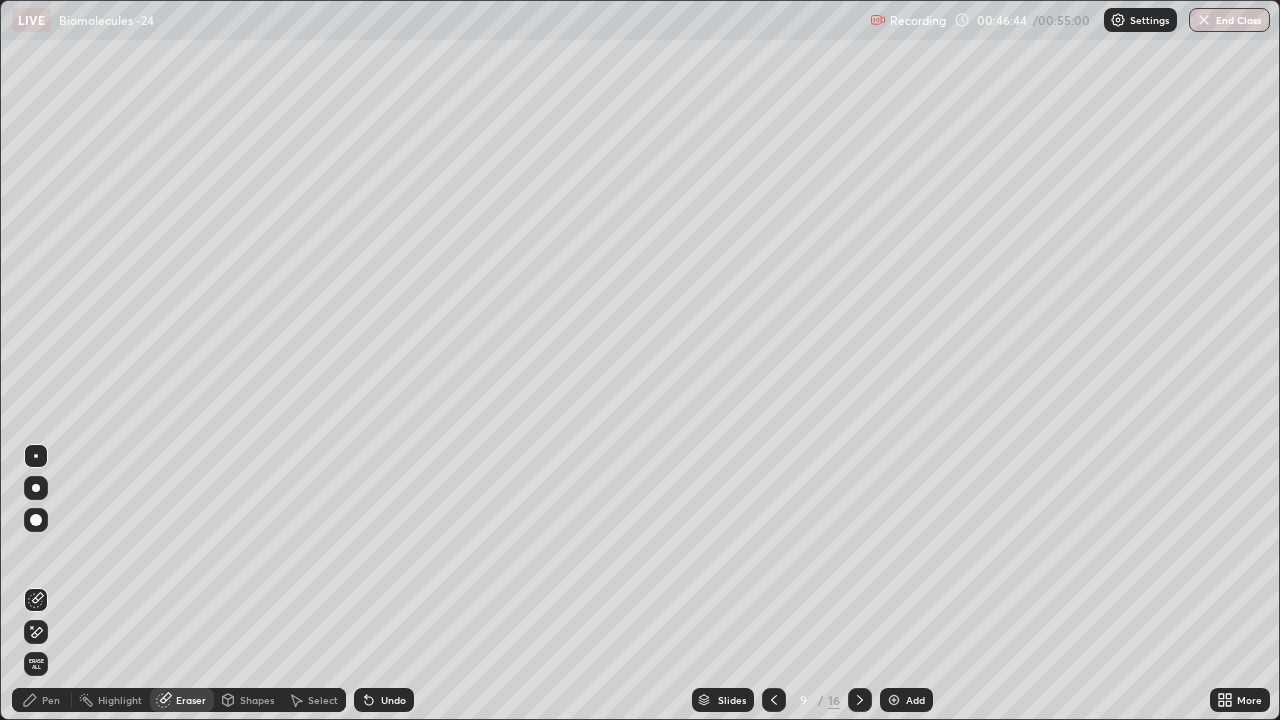 click on "Pen" at bounding box center [42, 700] 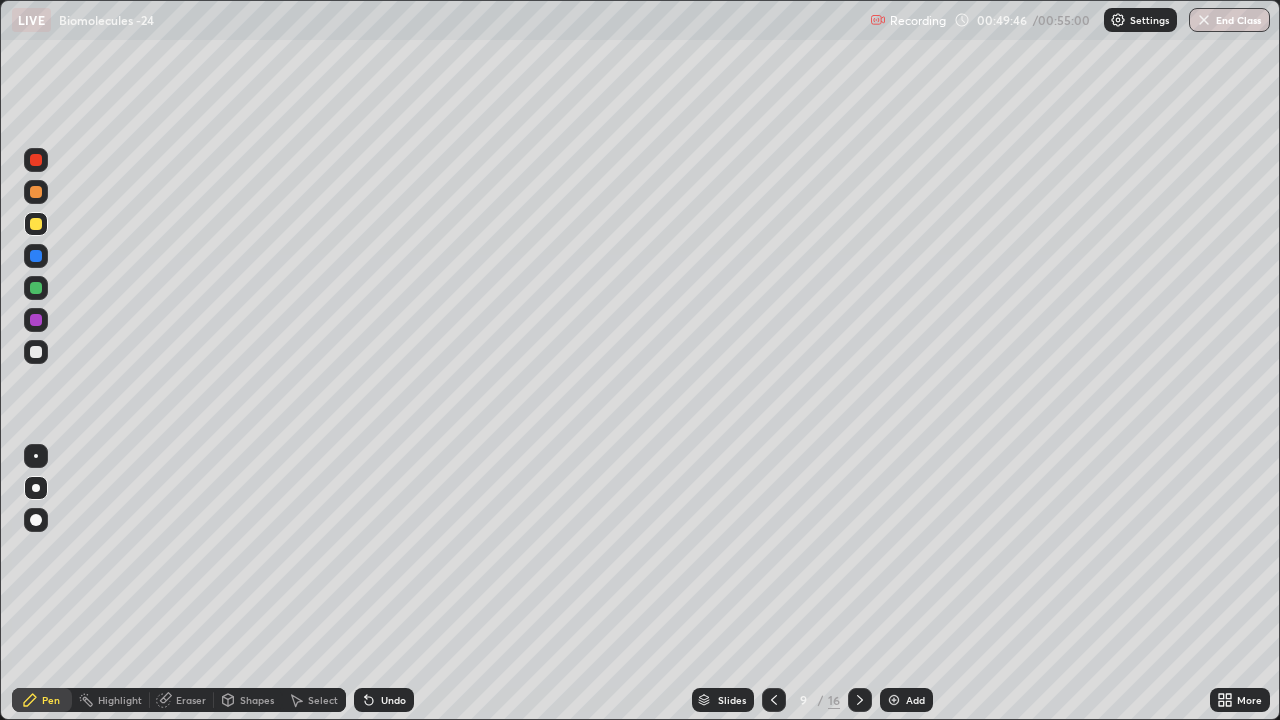 click 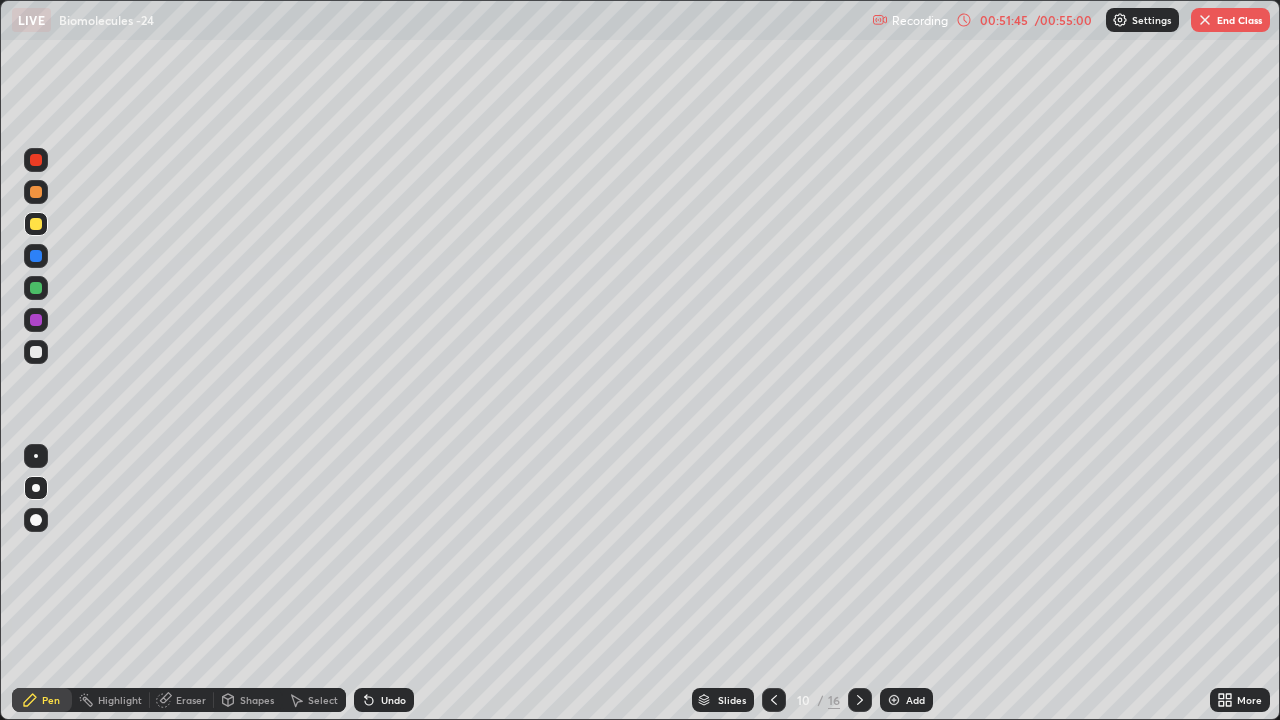 click at bounding box center (36, 288) 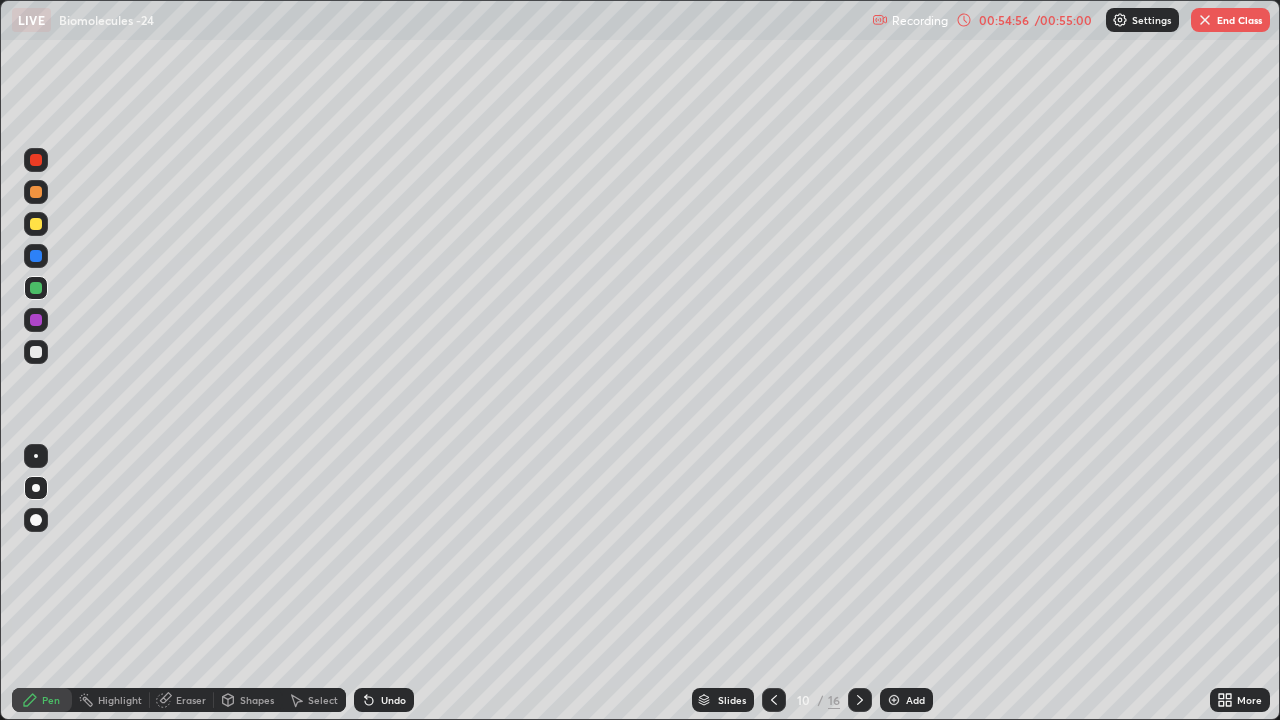 click at bounding box center (1205, 20) 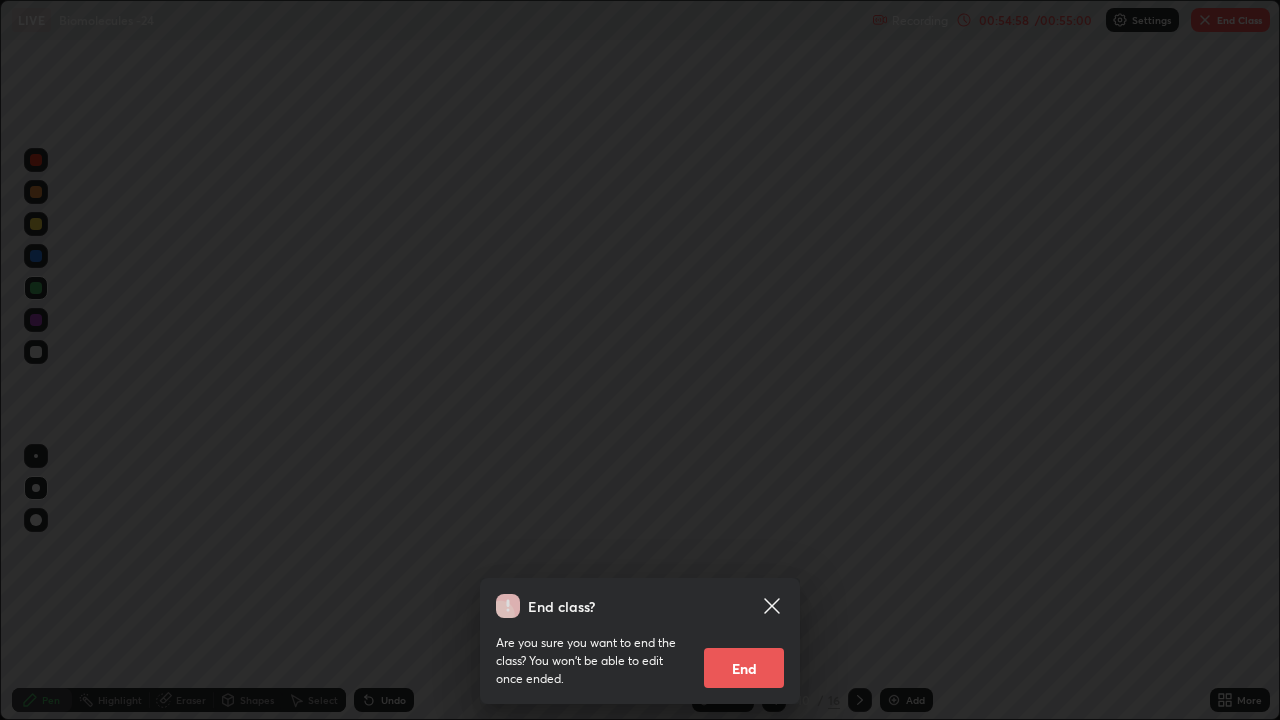 click on "End" at bounding box center [744, 668] 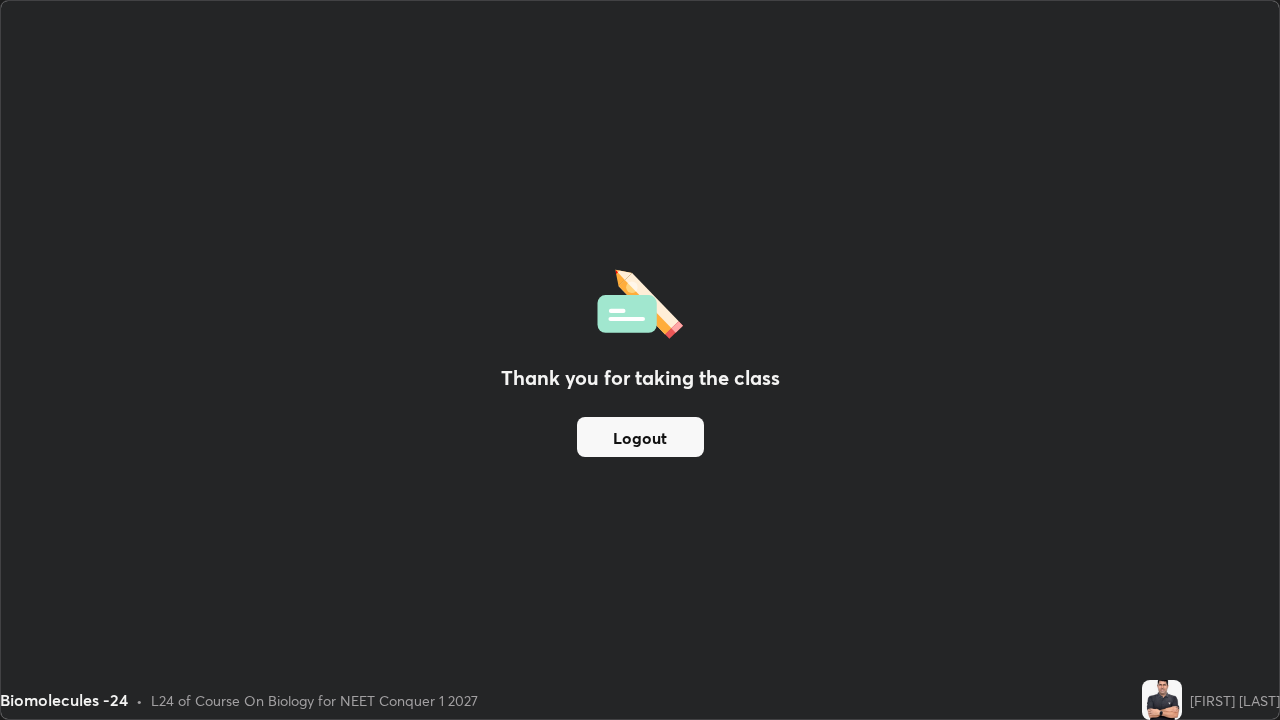 click on "Logout" at bounding box center [640, 437] 